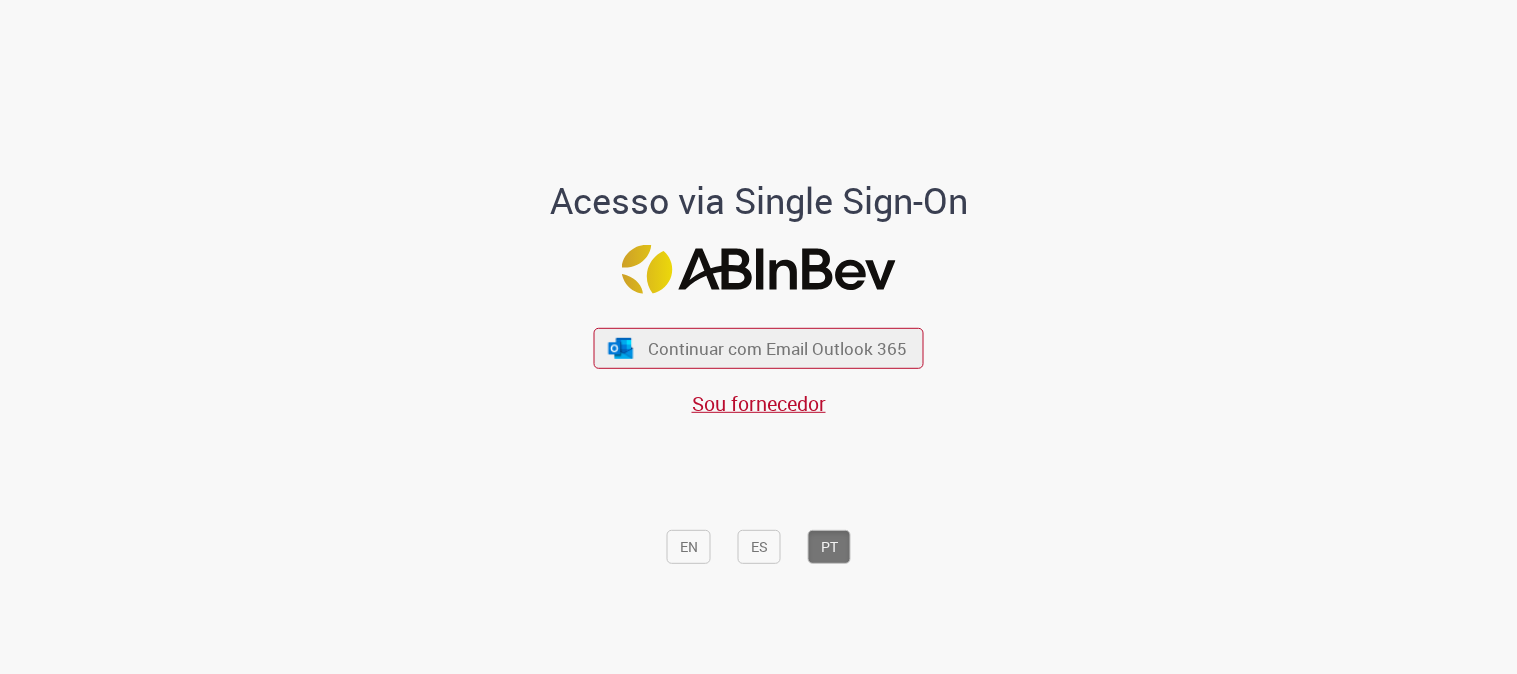 scroll, scrollTop: 0, scrollLeft: 0, axis: both 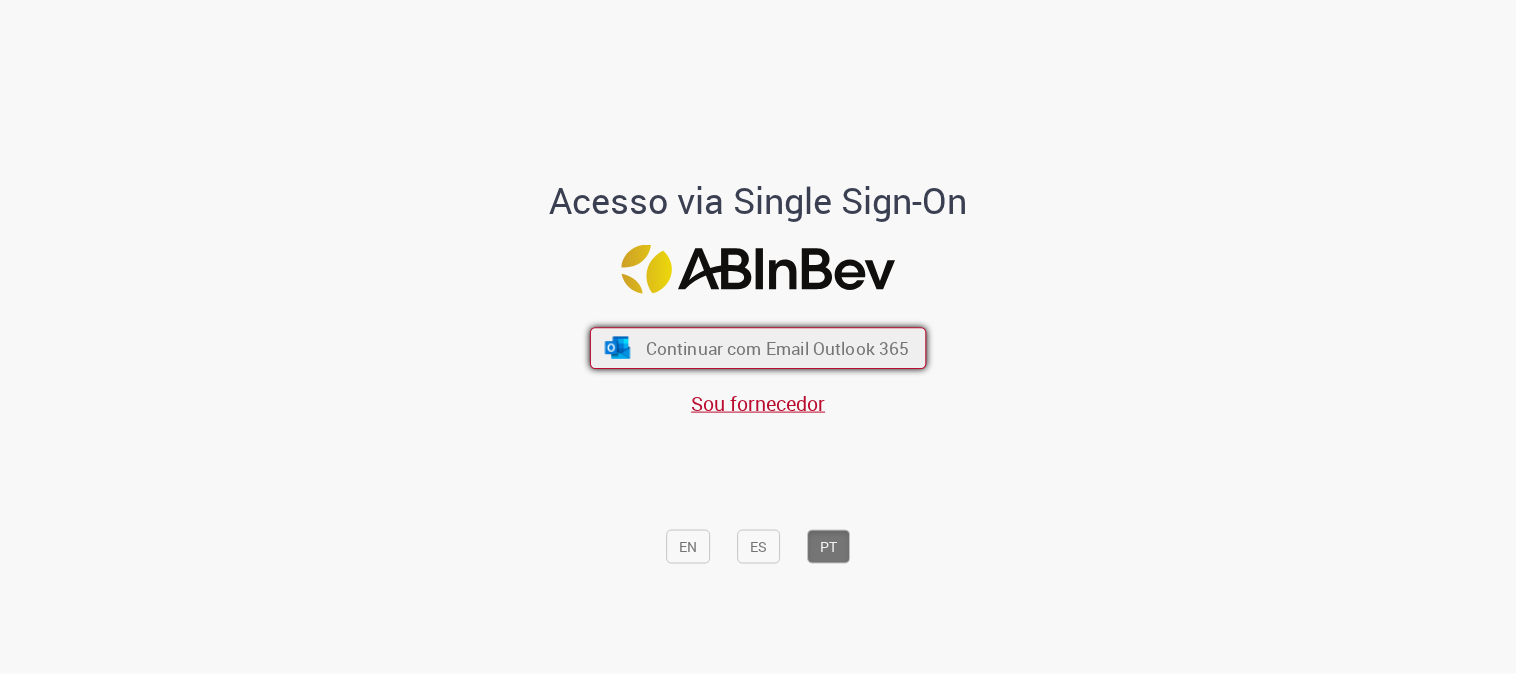 click on "Continuar com Email Outlook 365" at bounding box center (778, 348) 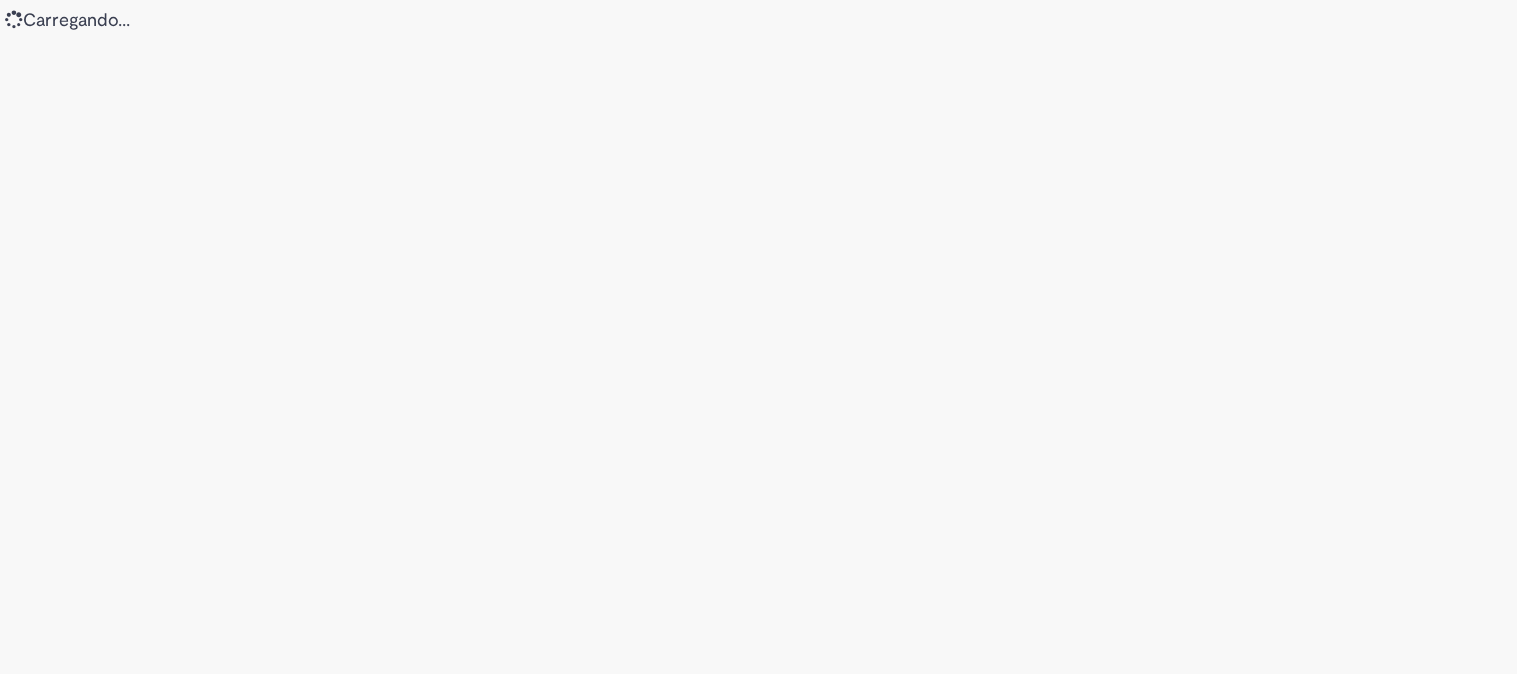 scroll, scrollTop: 0, scrollLeft: 0, axis: both 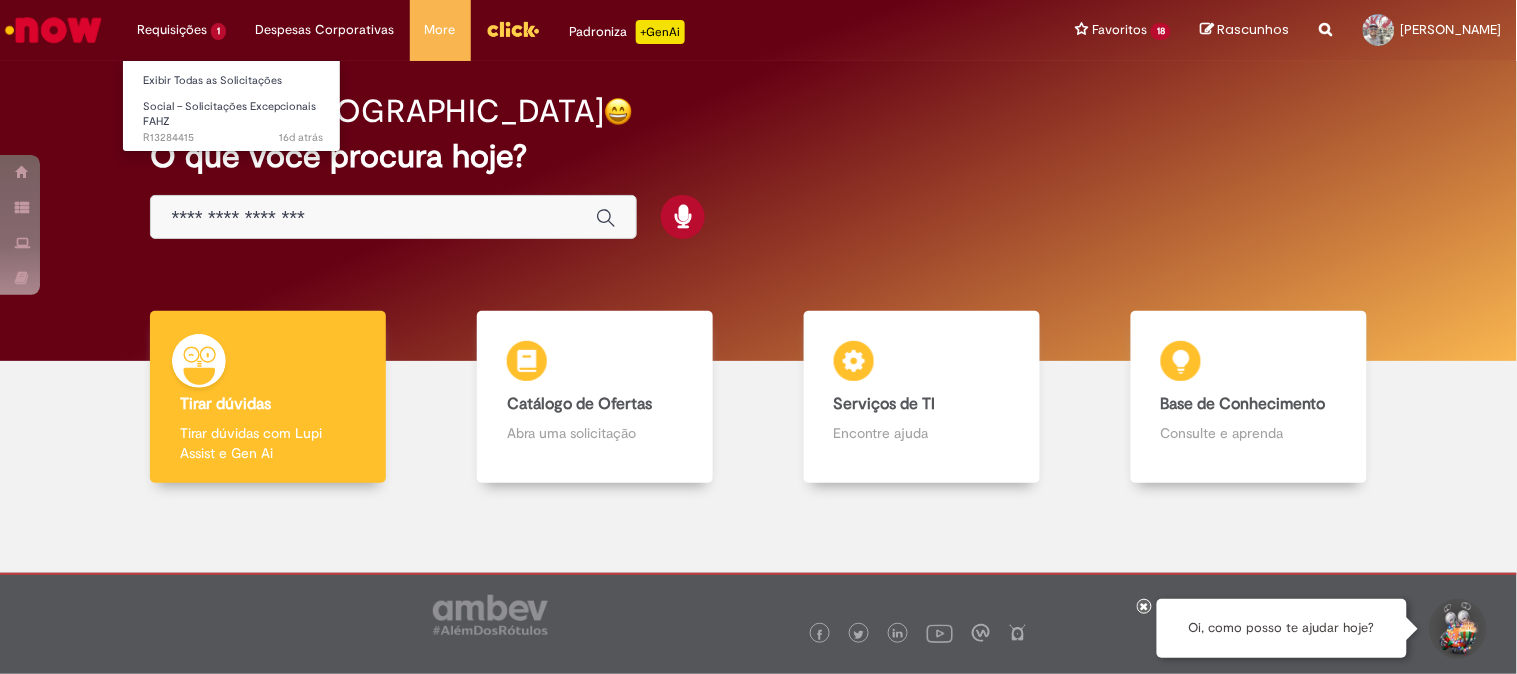 click on "Requisições   1
Exibir Todas as Solicitações
Social – Solicitações Excepcionais FAHZ
16d atrás 16 dias atrás  R13284415" at bounding box center [181, 30] 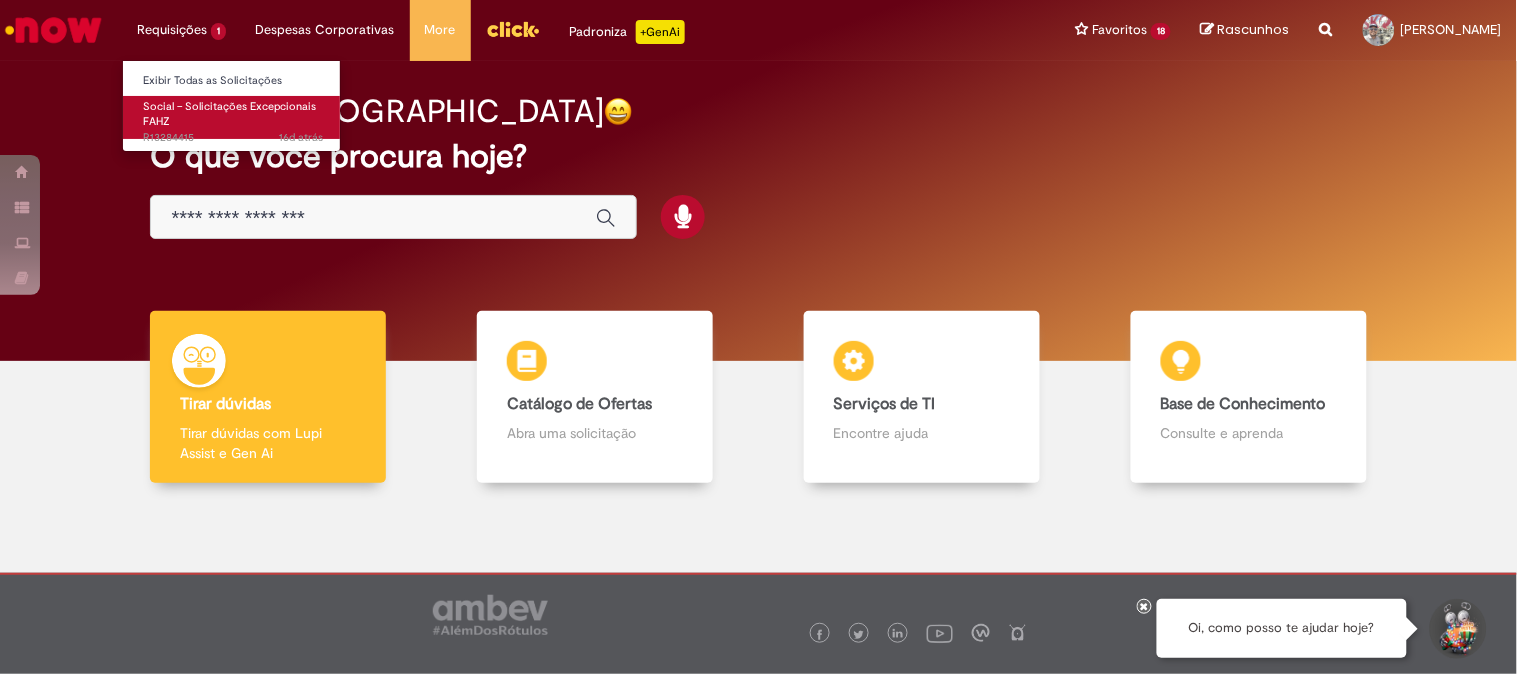 click on "Social – Solicitações Excepcionais FAHZ" at bounding box center (229, 114) 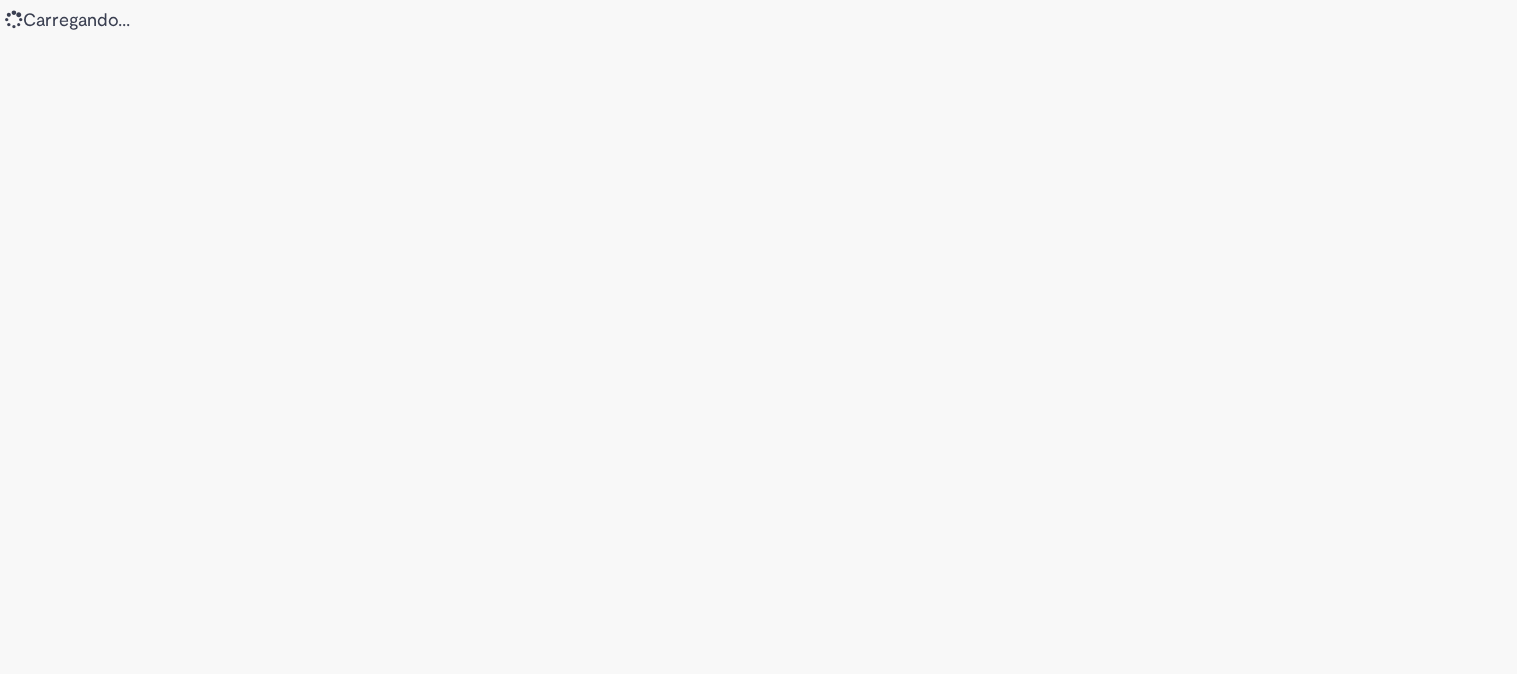 scroll, scrollTop: 0, scrollLeft: 0, axis: both 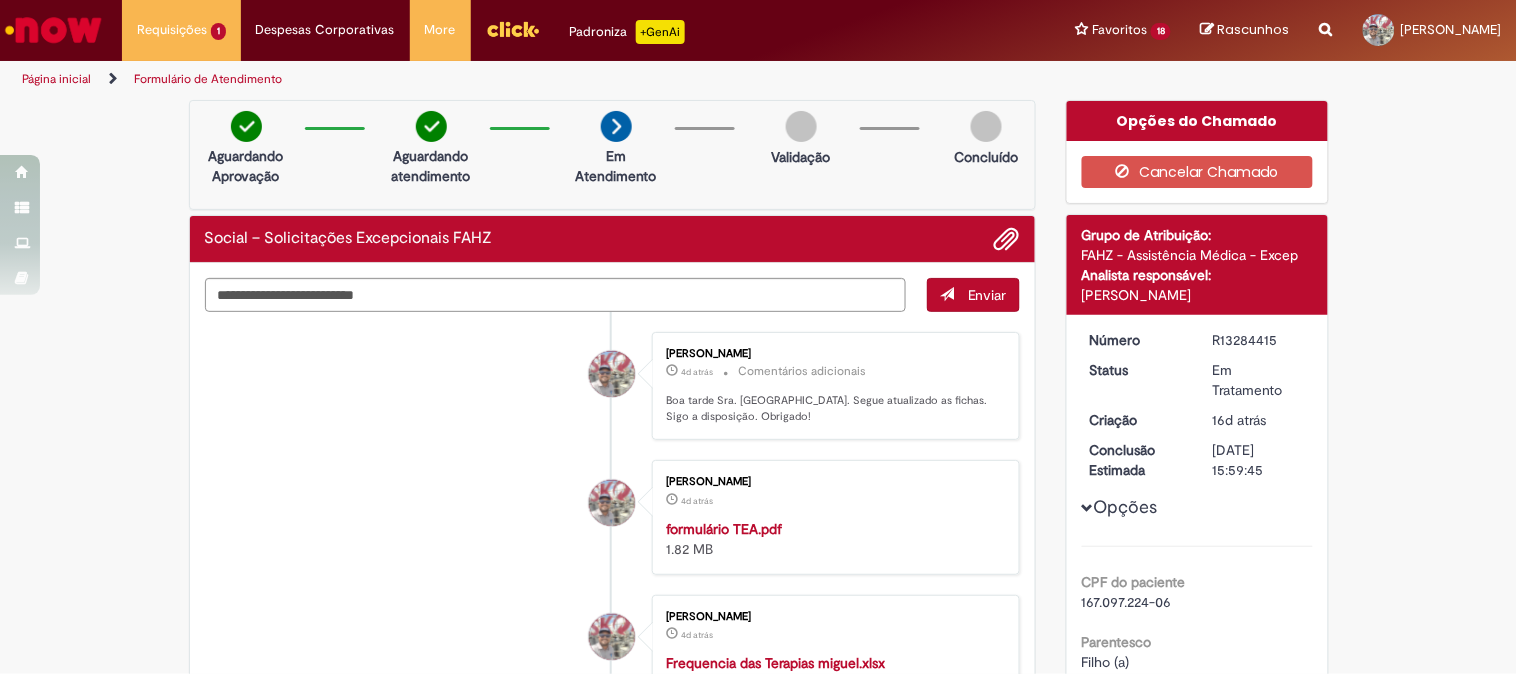 click at bounding box center (513, 30) 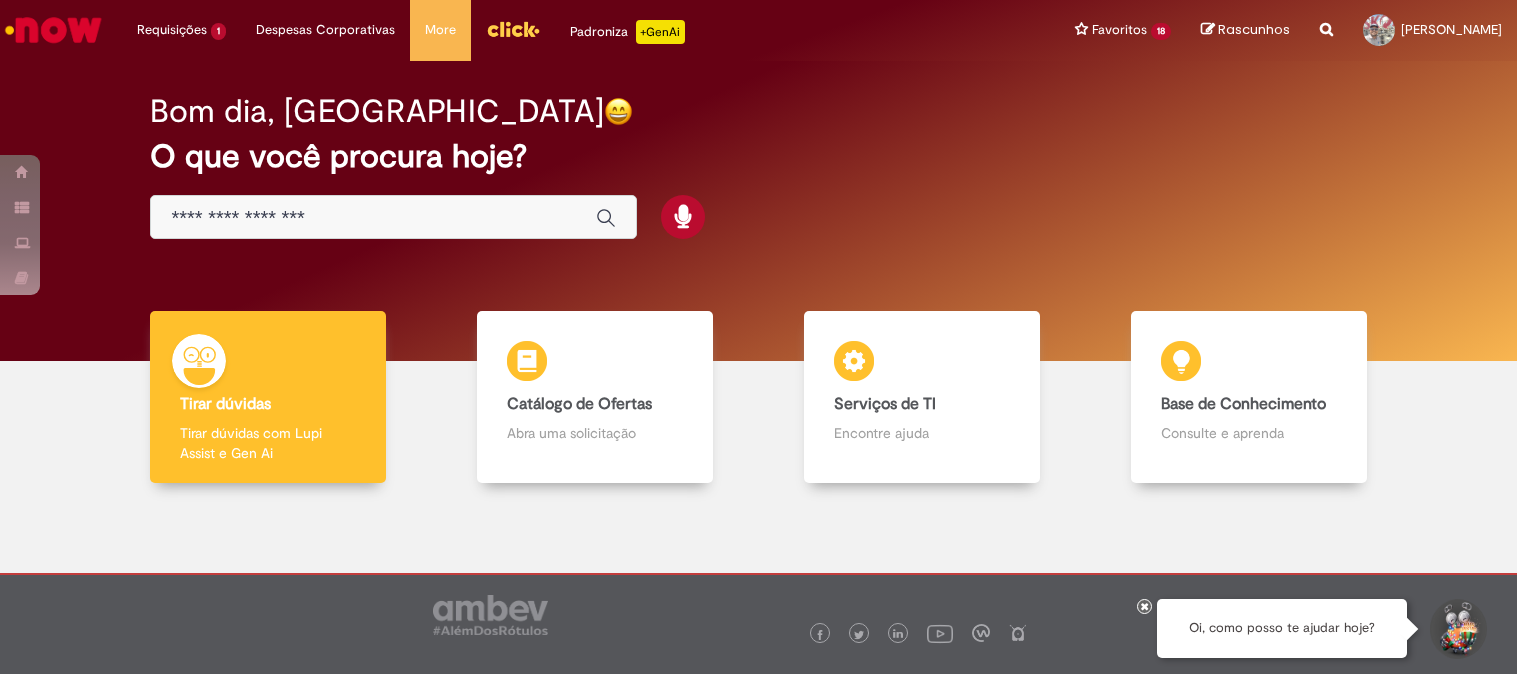 scroll, scrollTop: 0, scrollLeft: 0, axis: both 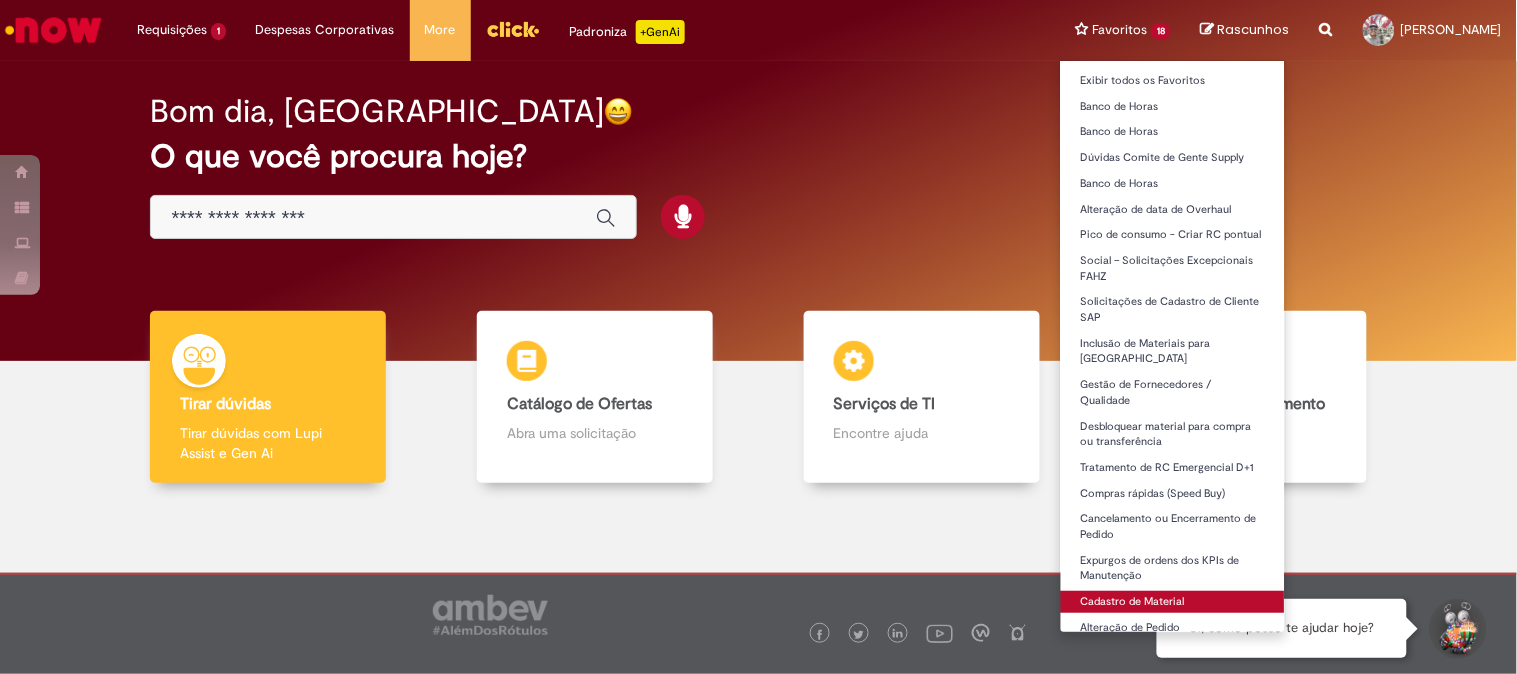 click on "Cadastro de Material" at bounding box center (1173, 602) 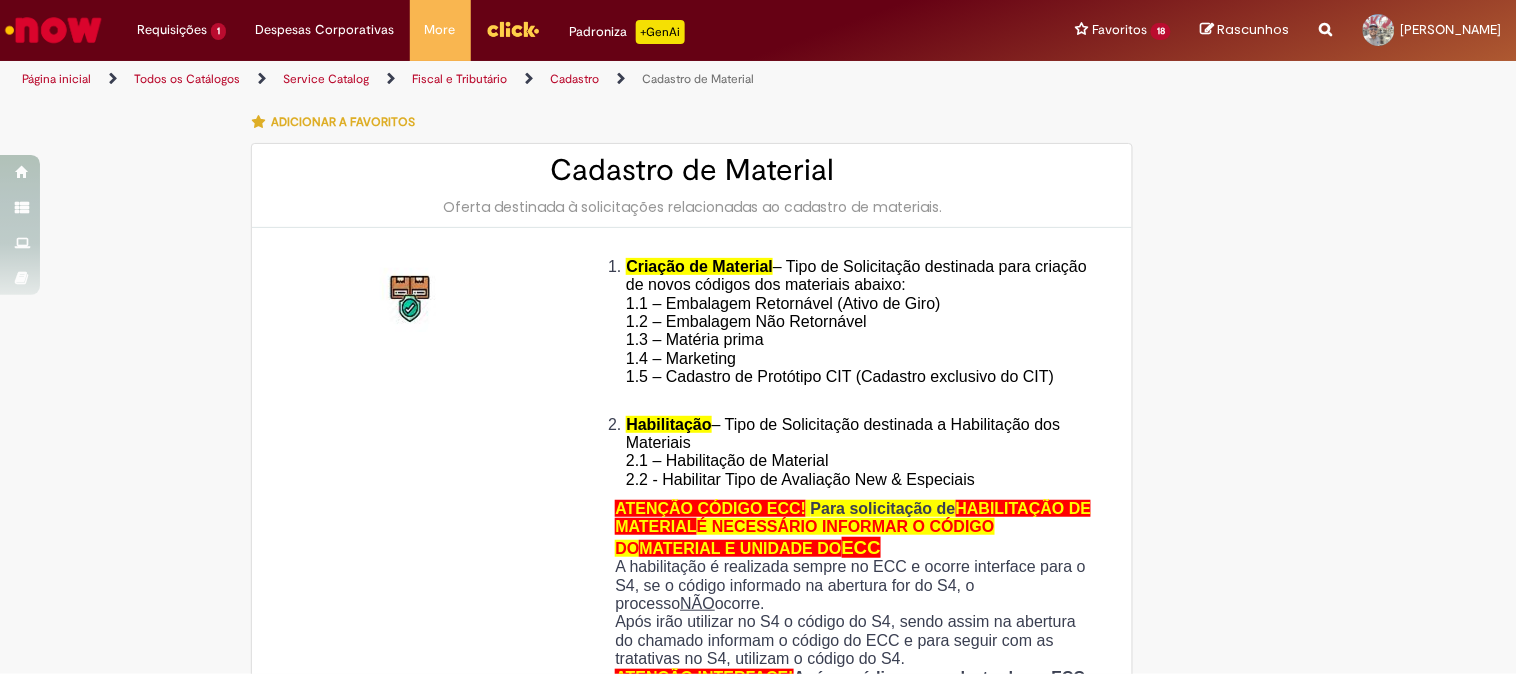 type on "********" 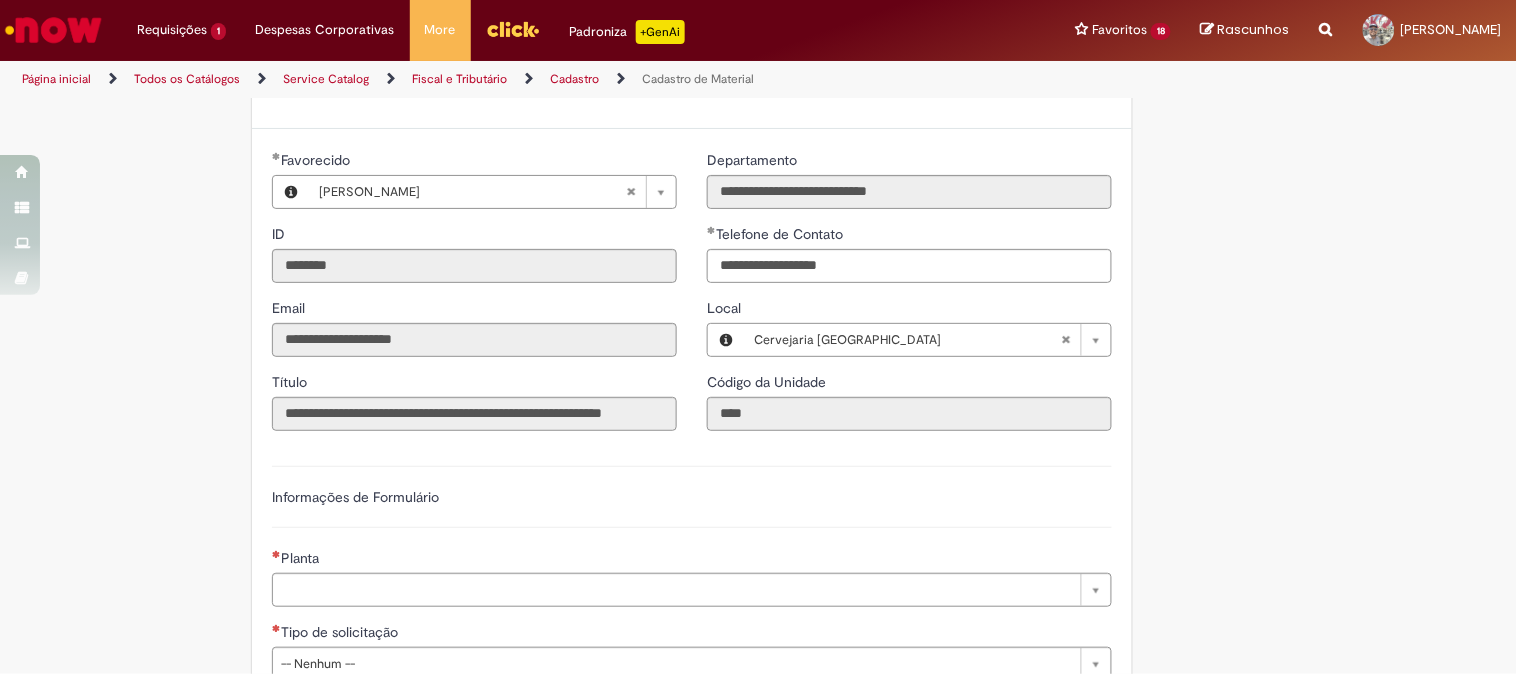 scroll, scrollTop: 1000, scrollLeft: 0, axis: vertical 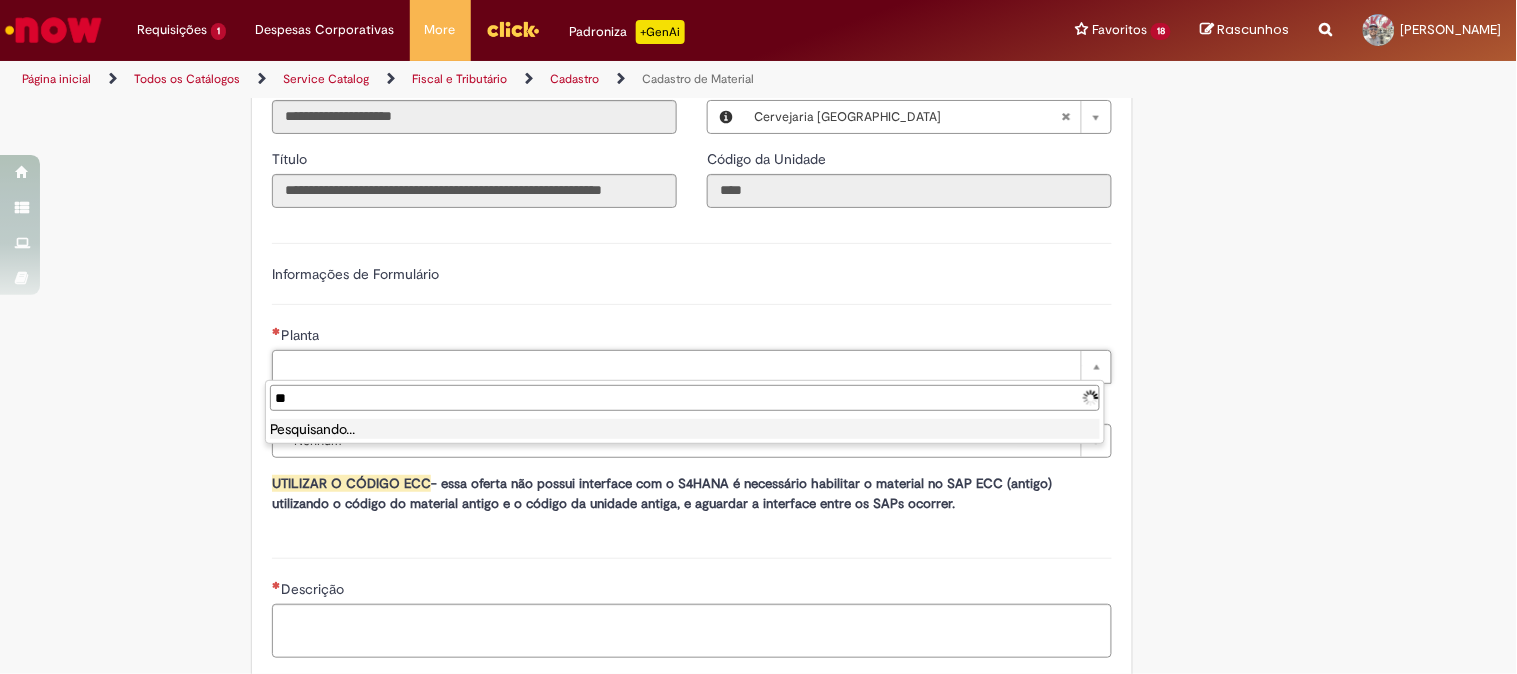 type on "*" 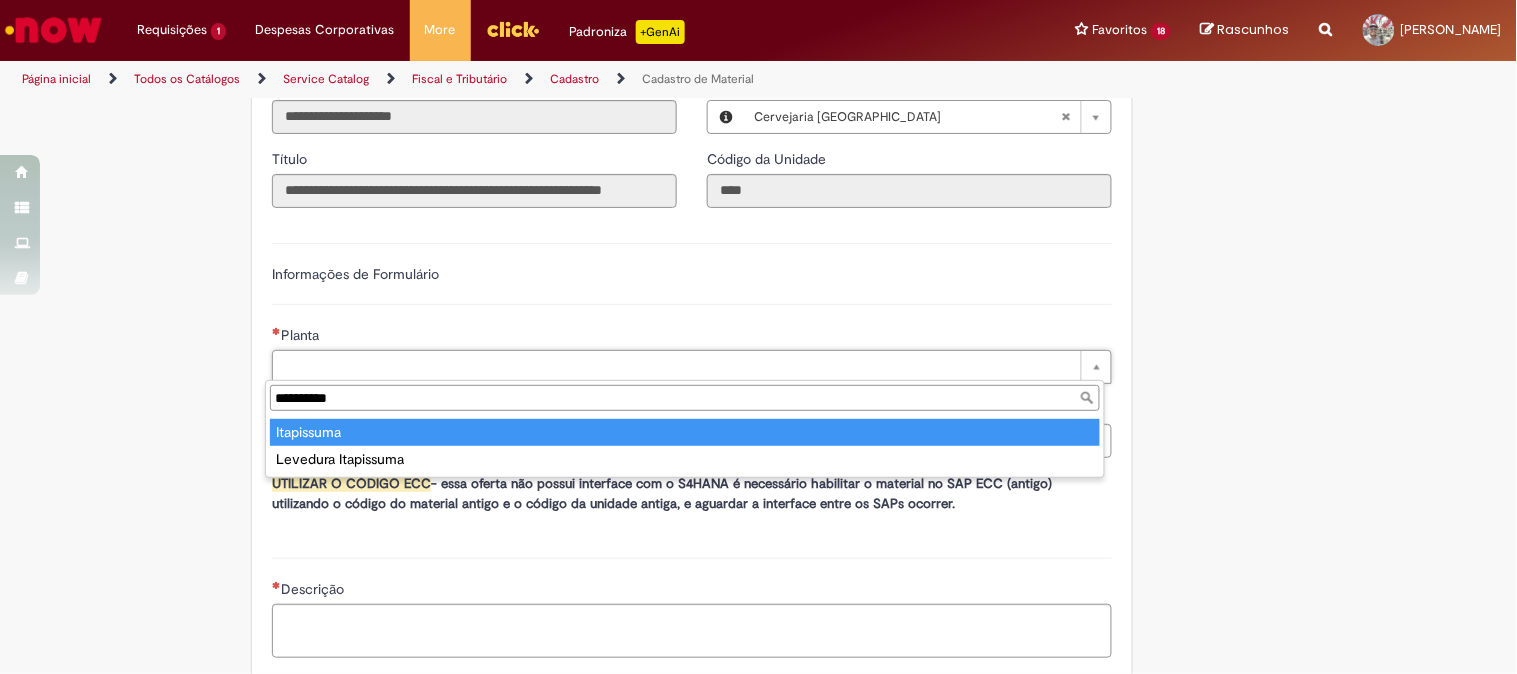 type on "**********" 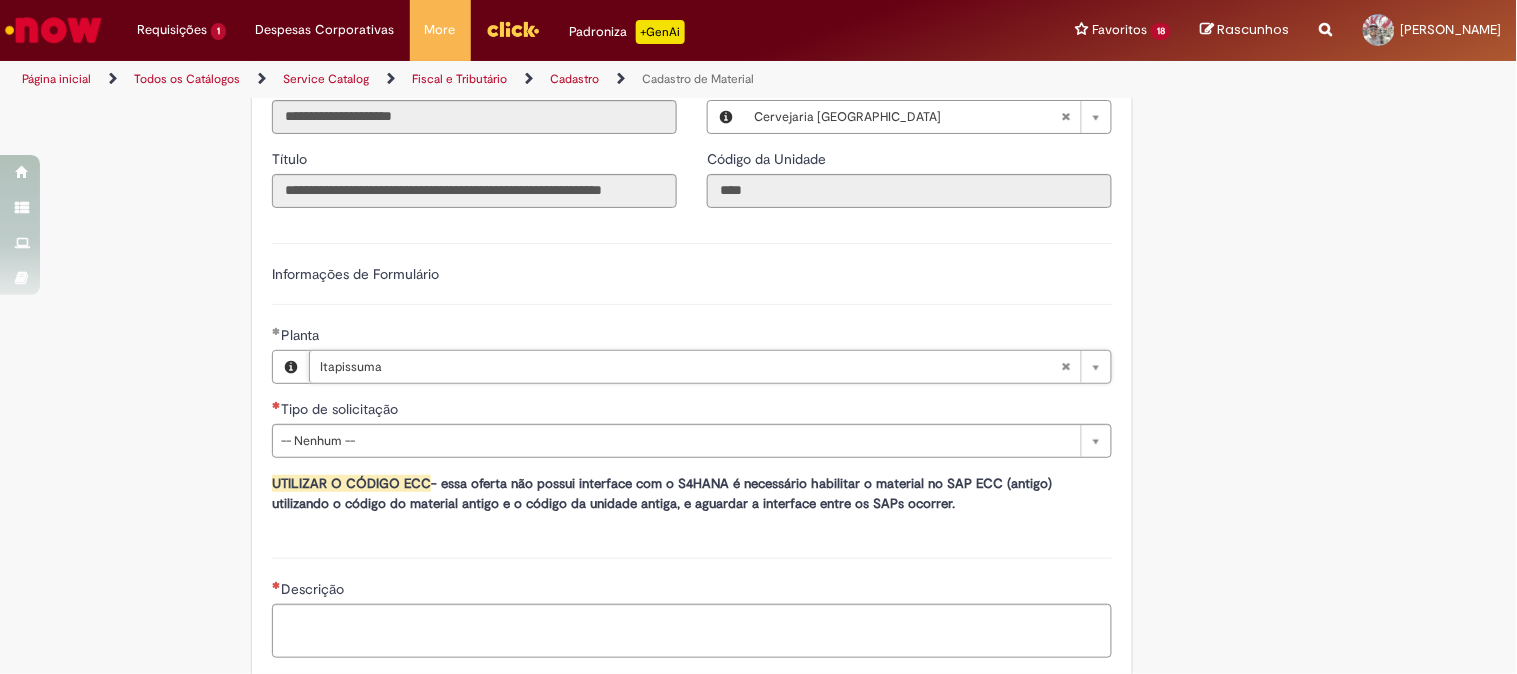 scroll, scrollTop: 1111, scrollLeft: 0, axis: vertical 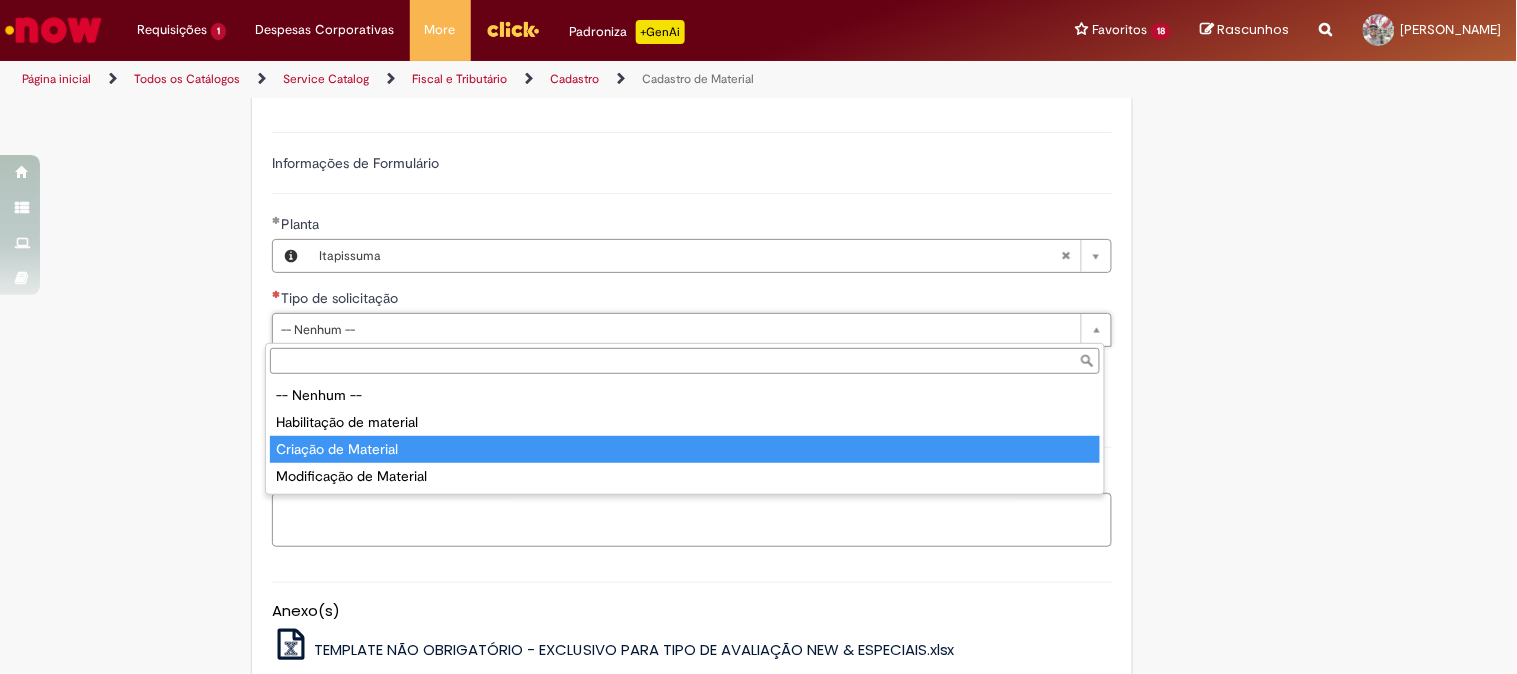 type on "**********" 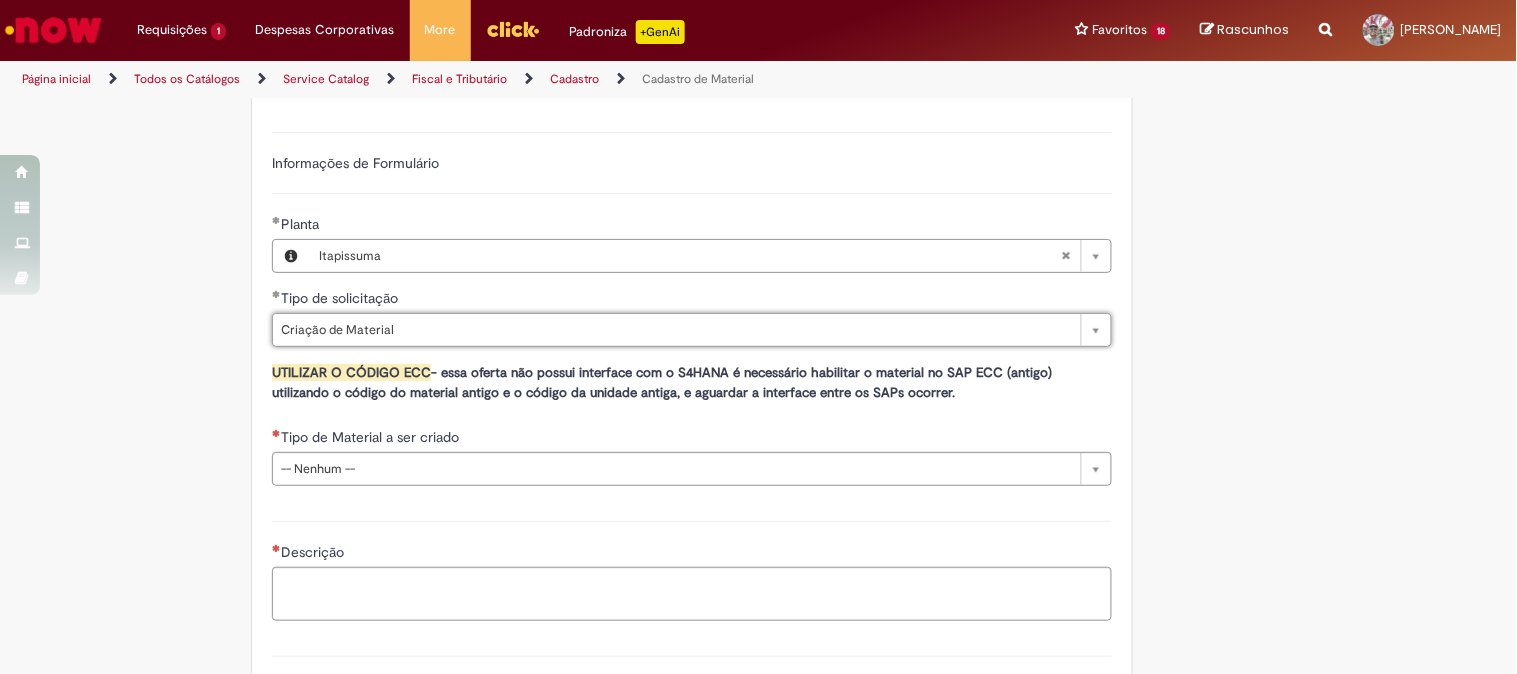 scroll, scrollTop: 1333, scrollLeft: 0, axis: vertical 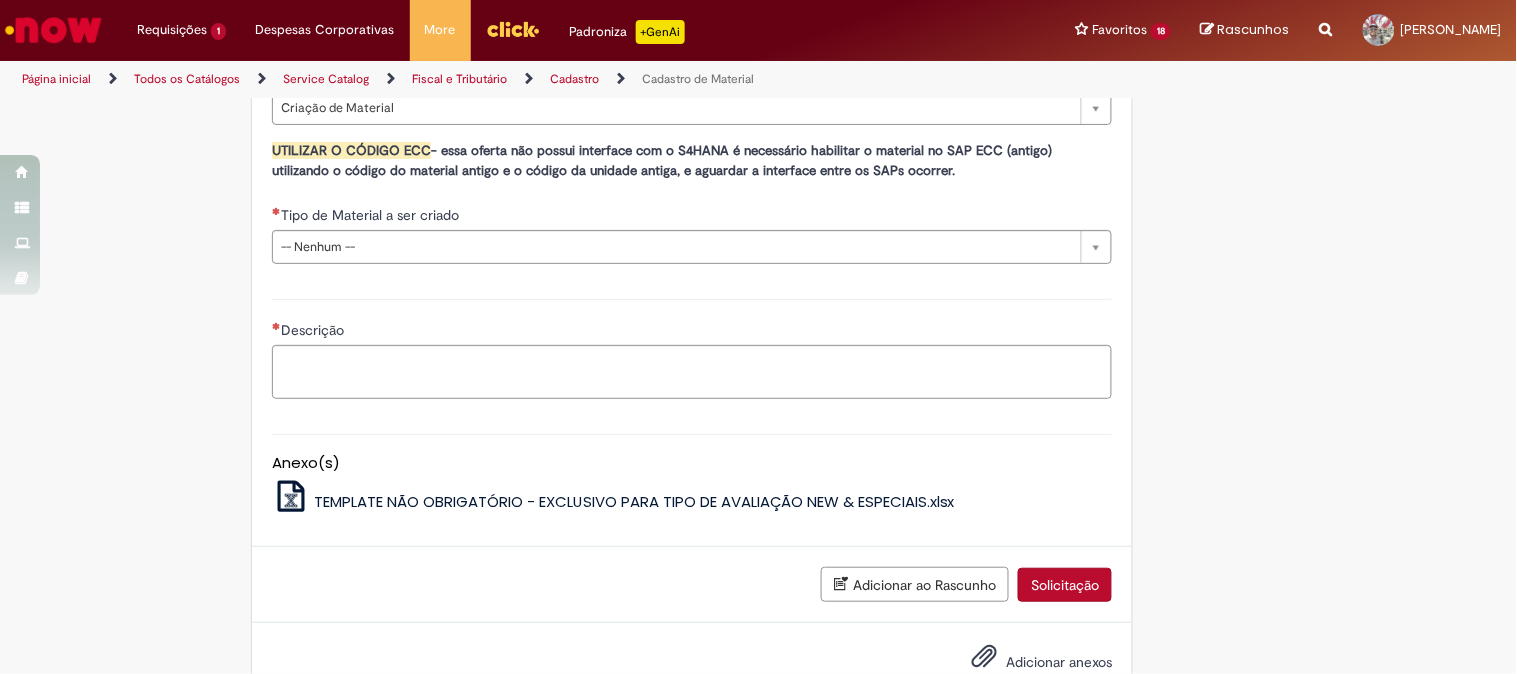 click on "Tire dúvidas com LupiAssist    +GenAI
Oi! Eu sou LupiAssist, uma Inteligência Artificial Generativa em constante aprendizado   Meu conteúdo é monitorado para trazer uma melhor experiência
Dúvidas comuns:
Só mais um instante, estou consultando nossas bases de conhecimento  e escrevendo a melhor resposta pra você!
Title
Lorem ipsum dolor sit amet    Fazer uma nova pergunta
Gerei esta resposta utilizando IA Generativa em conjunto com os nossos padrões. Em caso de divergência, os documentos oficiais prevalecerão.
Saiba mais em:
Ou ligue para:
E aí, te ajudei?
Sim, obrigado!" at bounding box center [758, -250] 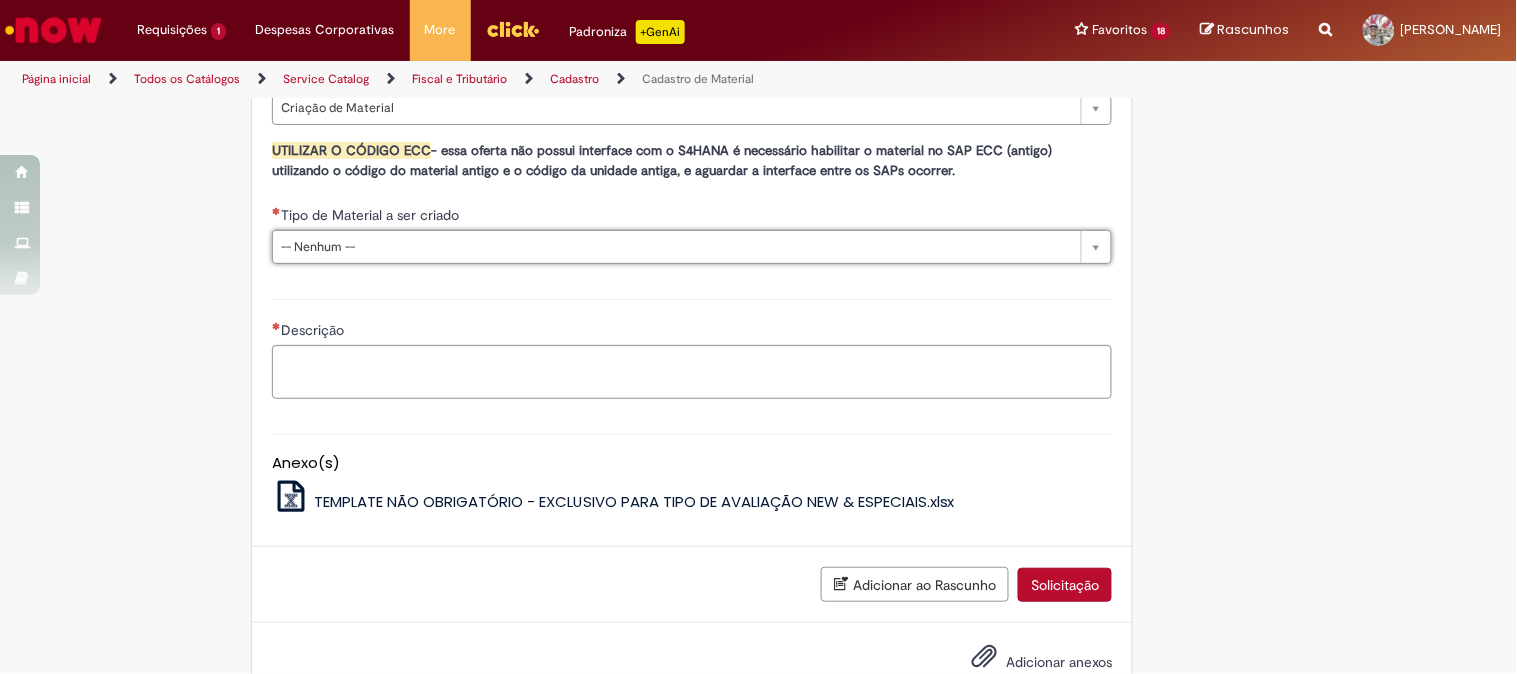 scroll, scrollTop: 1111, scrollLeft: 0, axis: vertical 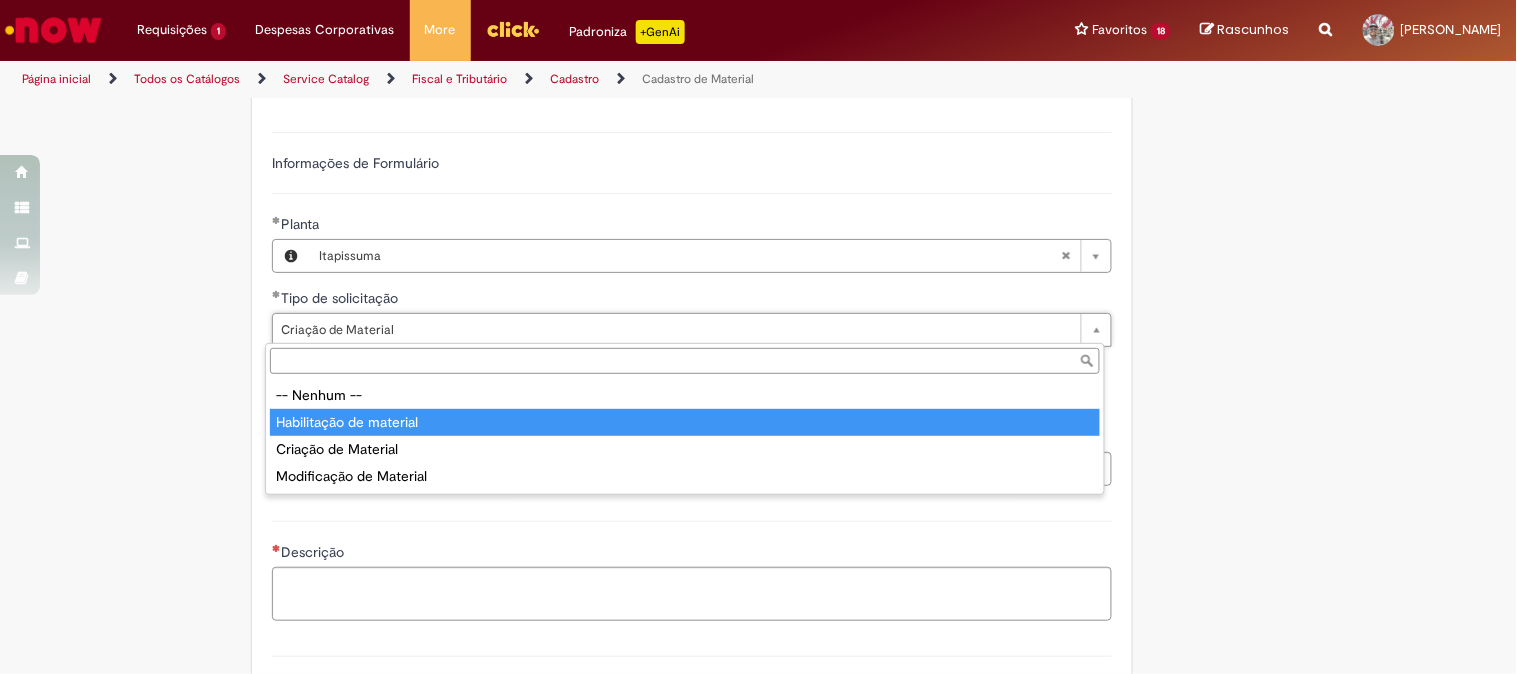 type on "**********" 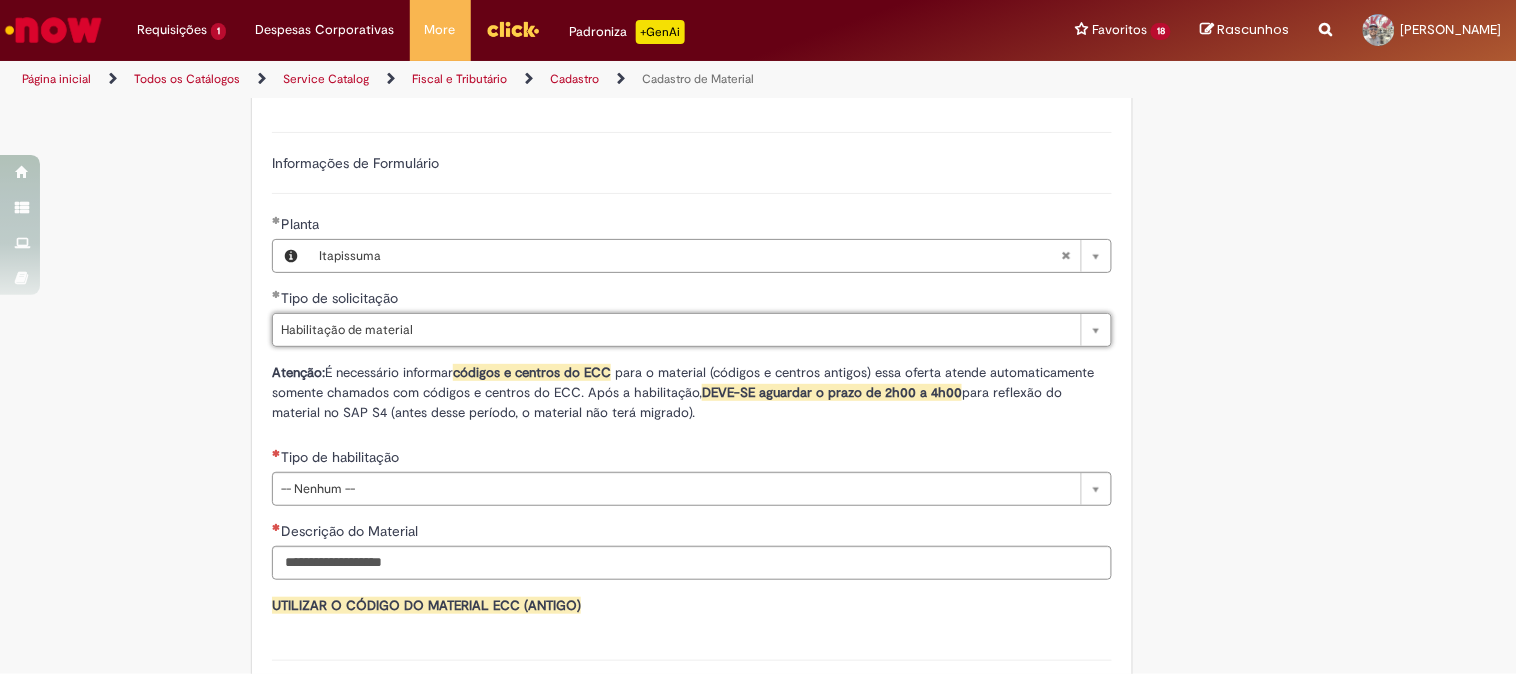 scroll, scrollTop: 0, scrollLeft: 0, axis: both 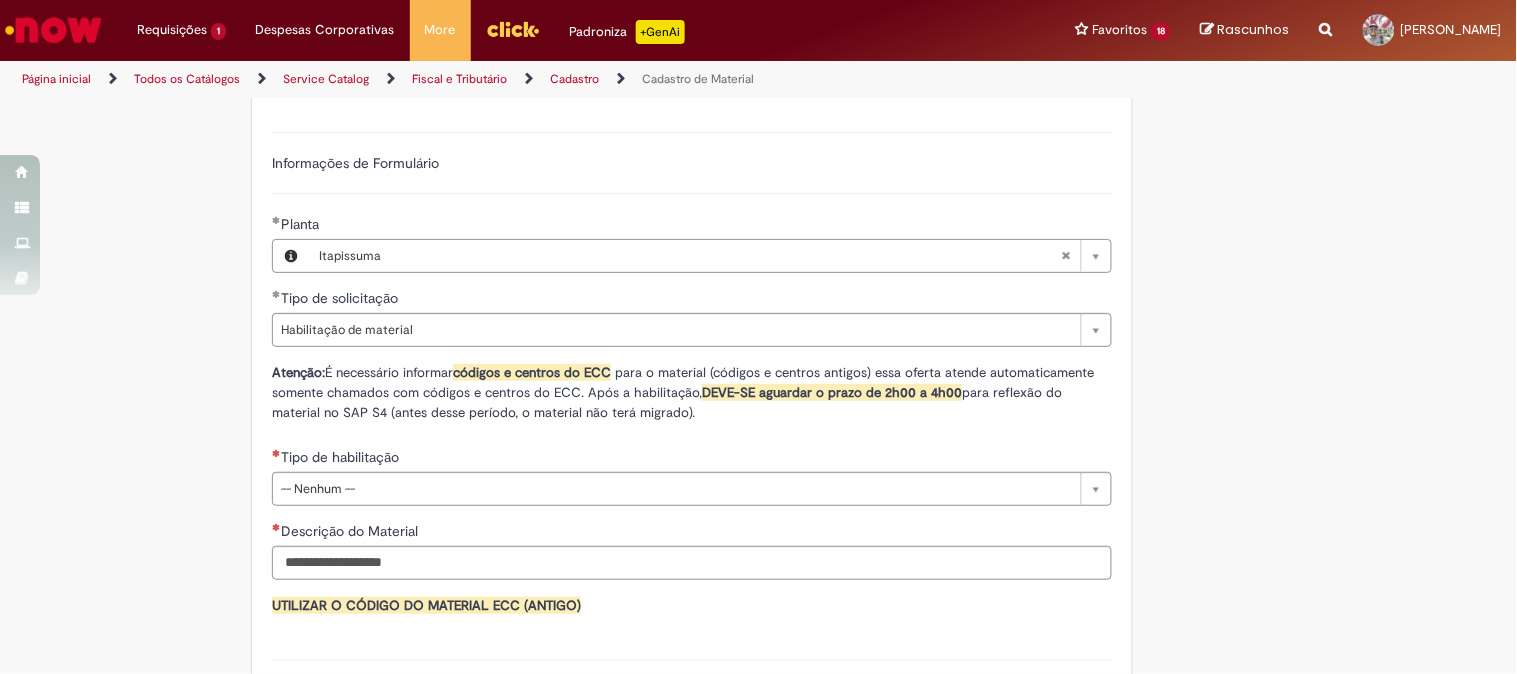 click on "Tipo de habilitação" at bounding box center [692, 459] 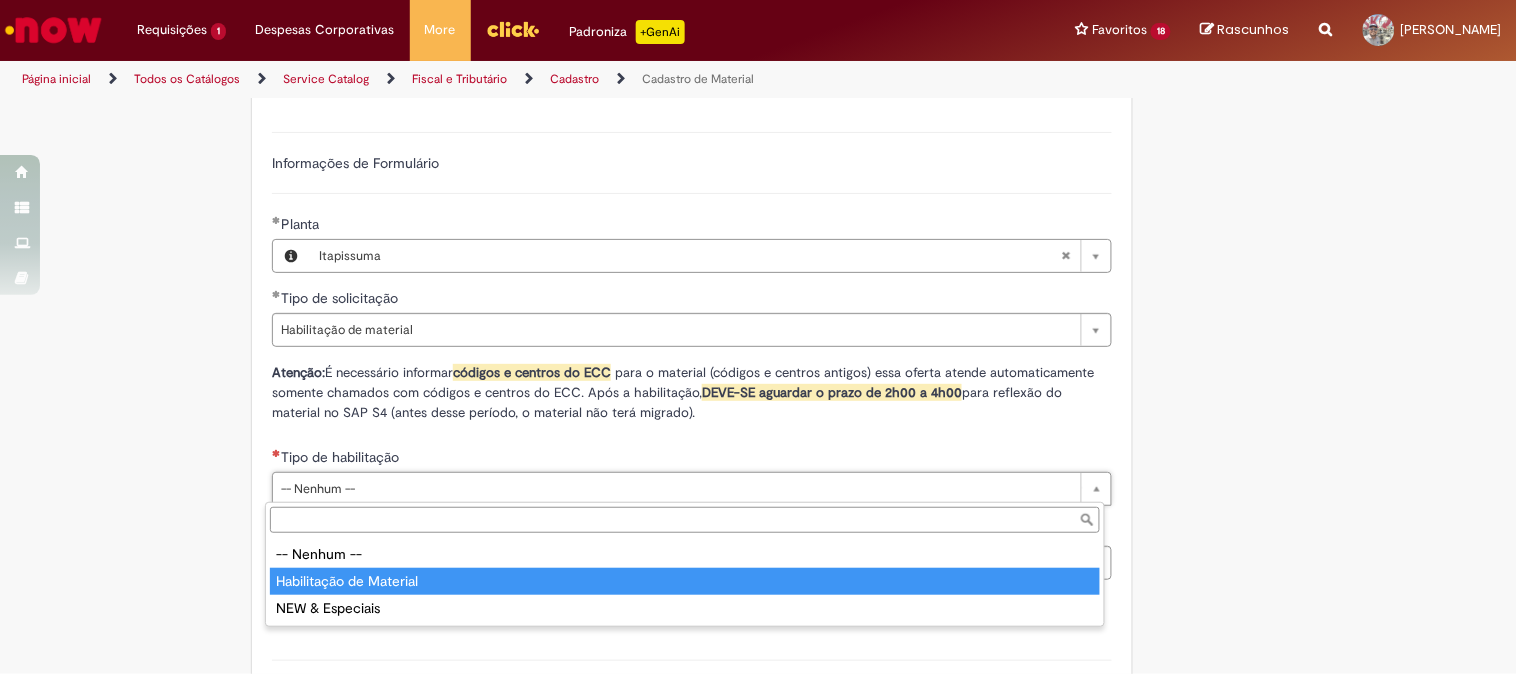 type on "**********" 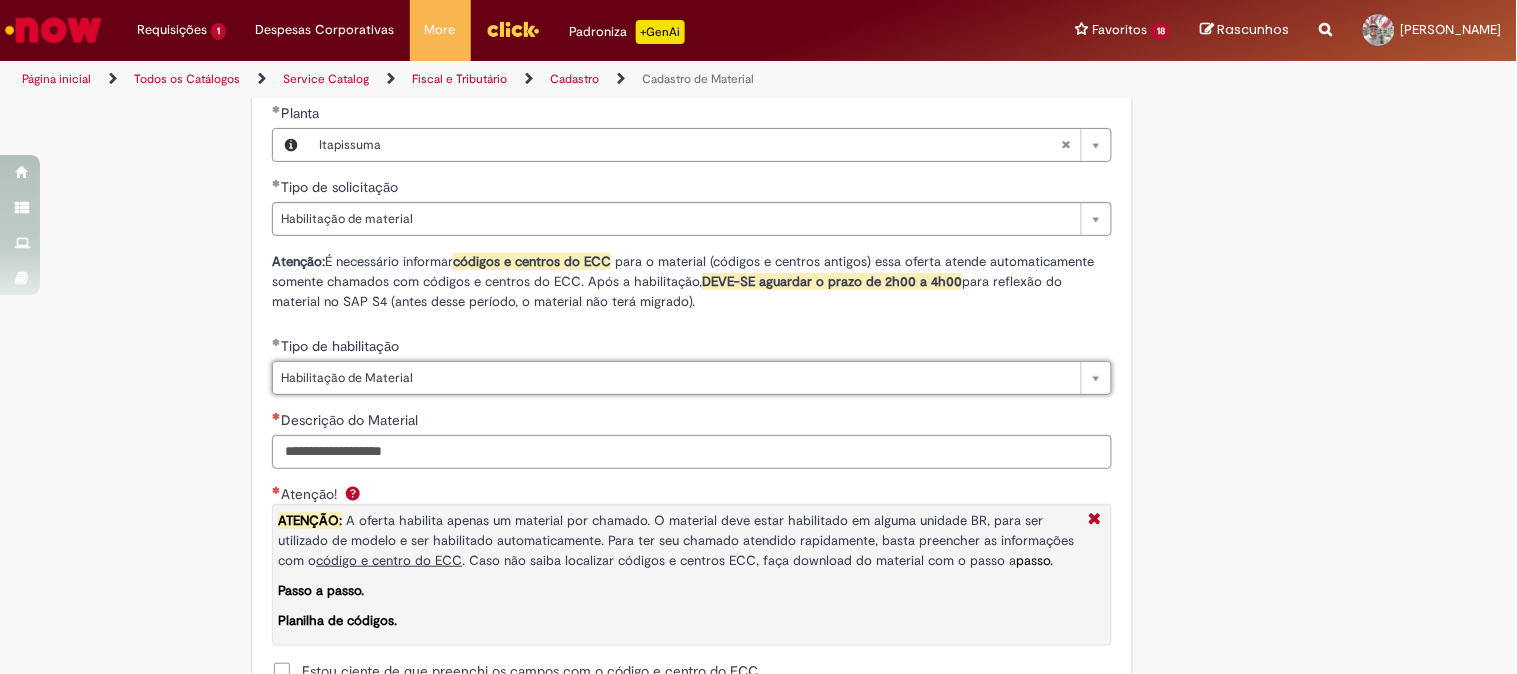 scroll, scrollTop: 1333, scrollLeft: 0, axis: vertical 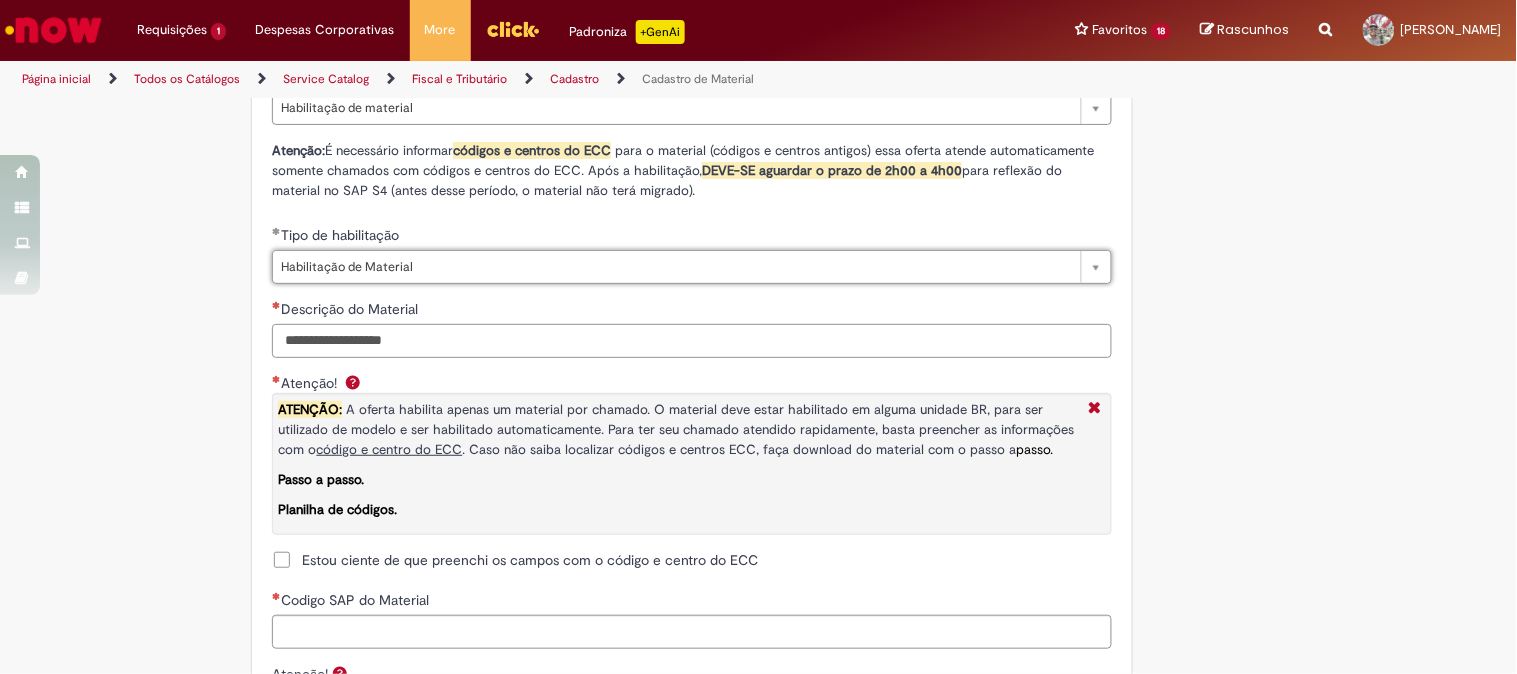 click on "Descrição do Material" at bounding box center [692, 341] 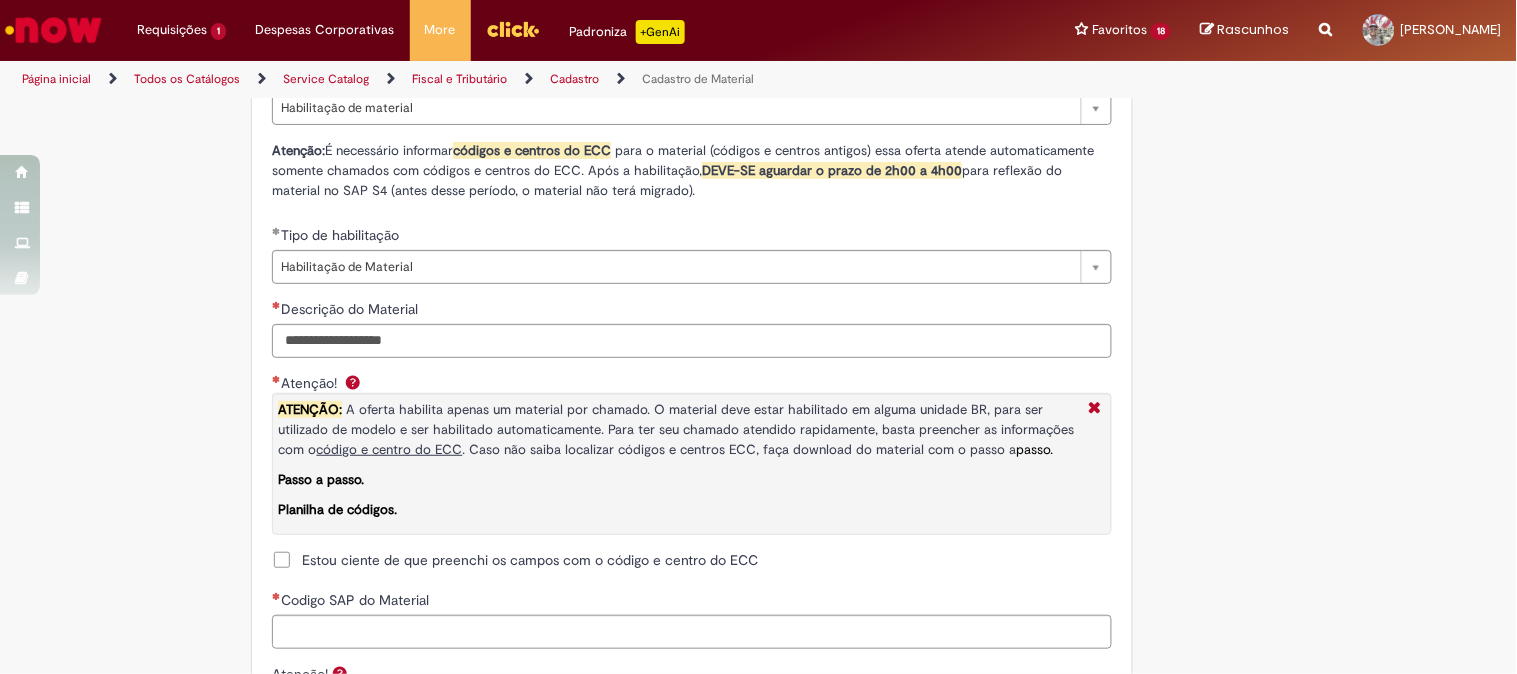 click on "Estou ciente de que preenchi os campos com o código e centro do ECC" at bounding box center [530, 560] 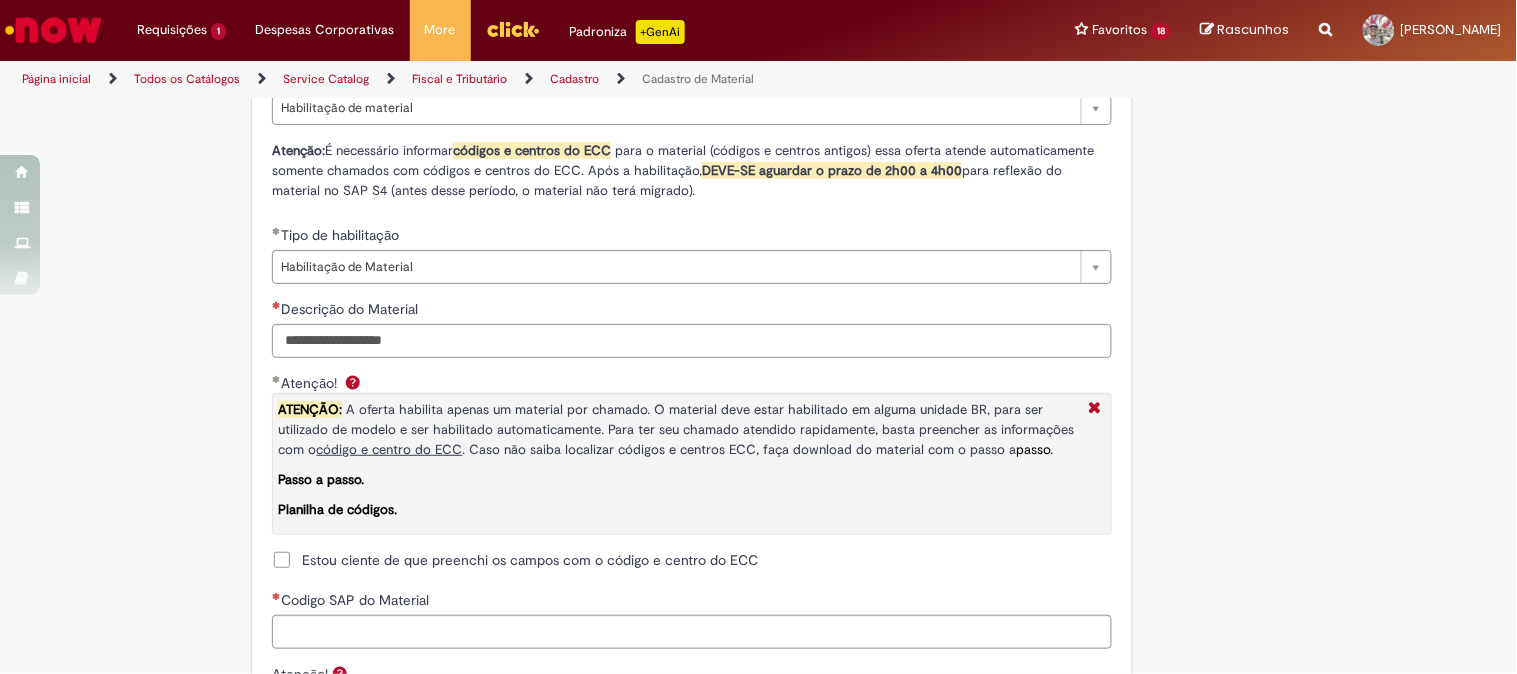 scroll, scrollTop: 1555, scrollLeft: 0, axis: vertical 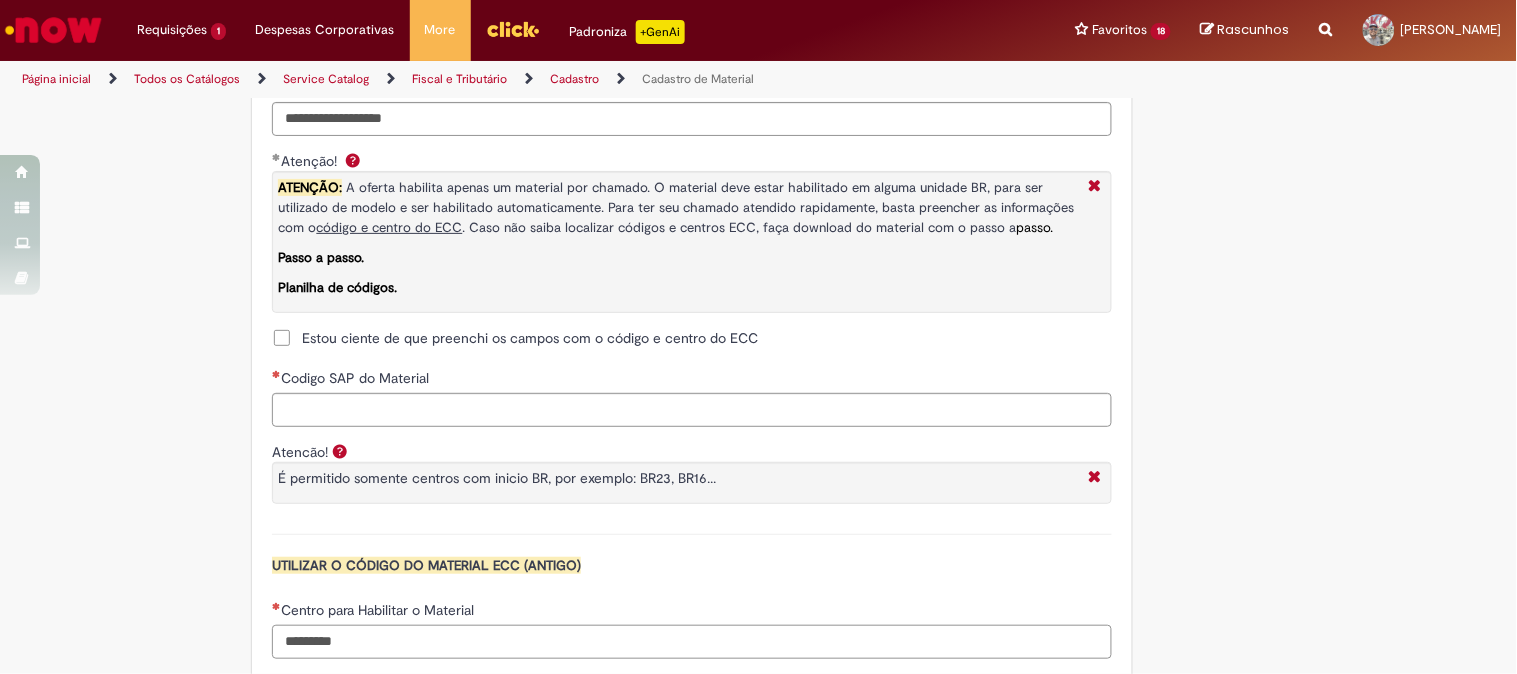 click on "Centro para Habilitar o Material" at bounding box center [692, 642] 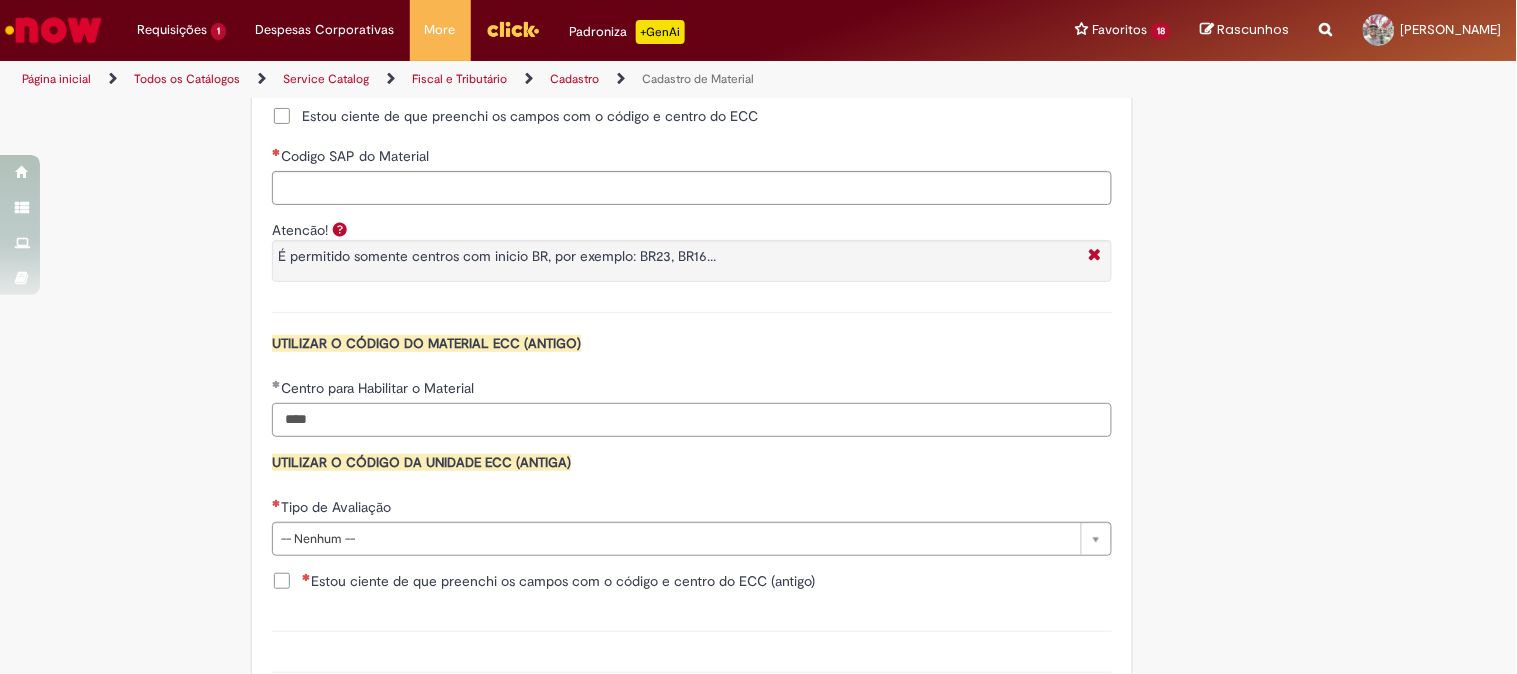 scroll, scrollTop: 1888, scrollLeft: 0, axis: vertical 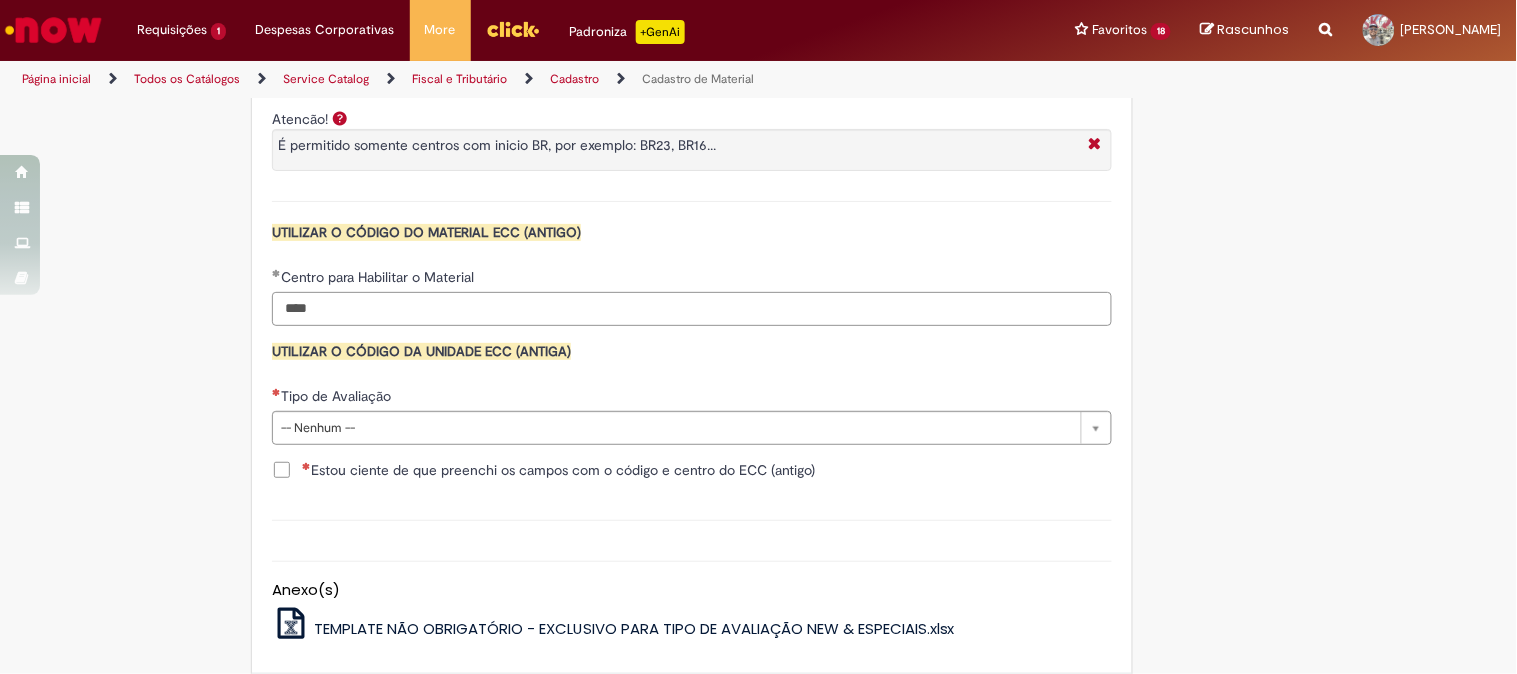 type on "****" 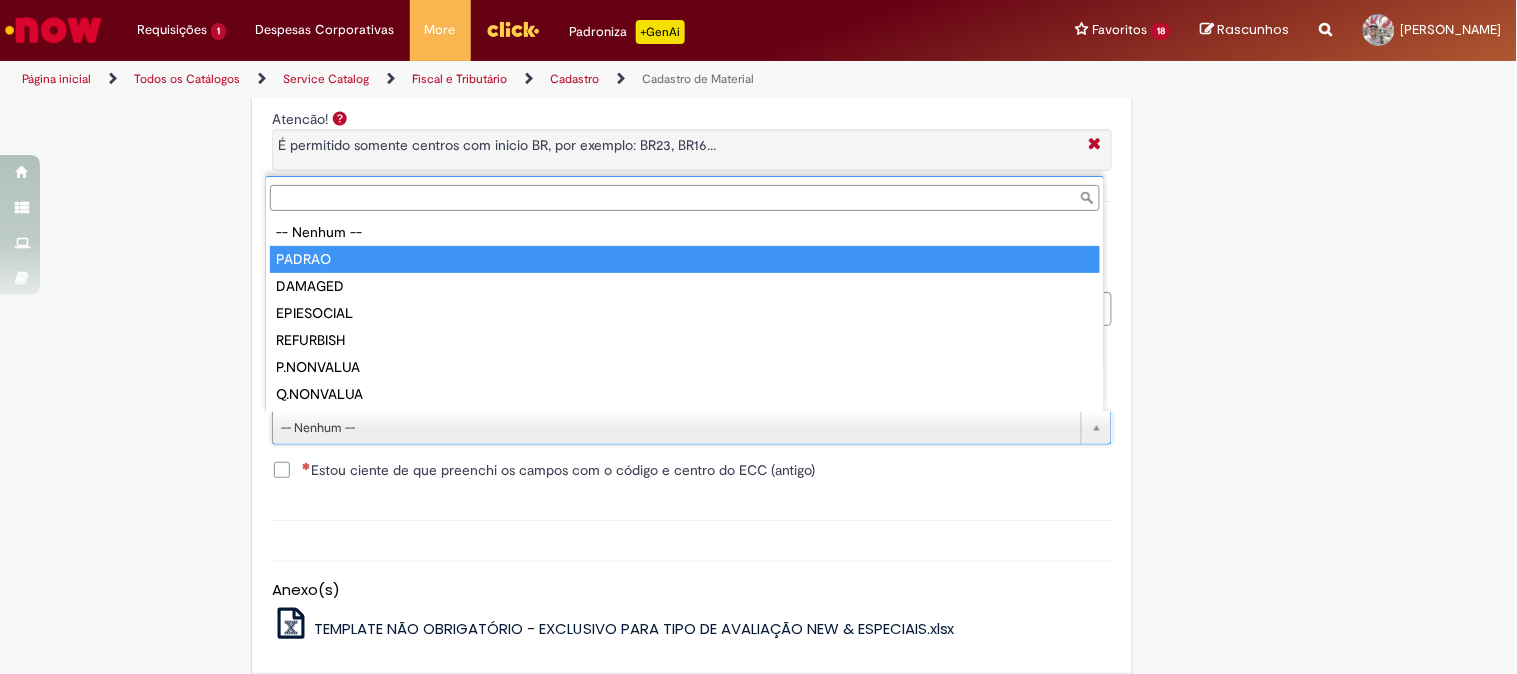 type on "******" 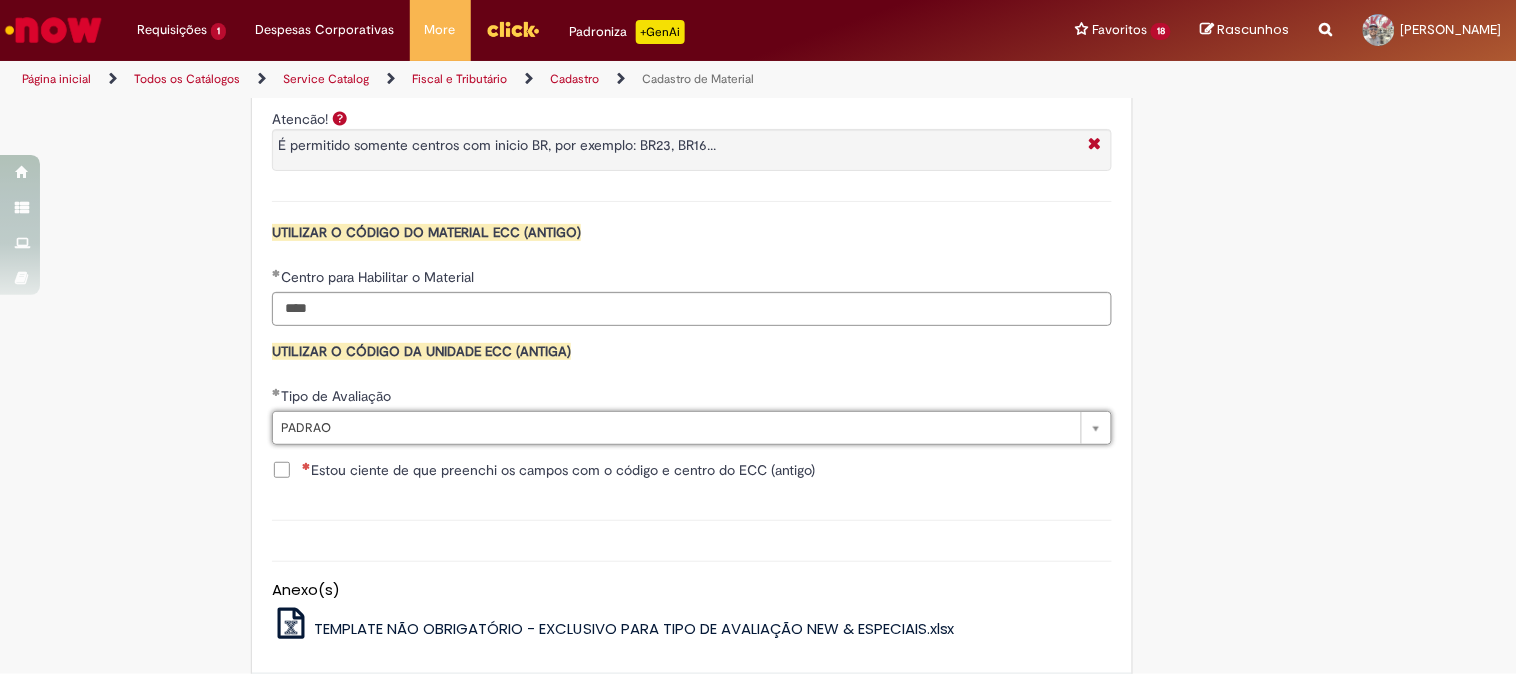 click on "Adicionar a Favoritos
Cadastro de Material
Oferta destinada à solicitações relacionadas ao cadastro de materiais.
Criação de Material  – Tipo de Solicitação destinada para criação de novos códigos dos materiais abaixo:       1.1 – Embalagem Retornável (Ativo de Giro)       1.2 – Embalagem Não Retornável        1.3 – Matéria prima       1.4 – Marketing       1.5 – Cadastro de Protótipo CIT (Cadastro exclusivo do CIT)
Habilitação  – Tipo de Solicitação destinada a Habilitação dos Materiais       2.1 – Habilitação de Material       2.2 - Habilitar Tipo de Avaliação New & Especiais
ATENÇÃO CÓDIGO ECC!   Para solicitação de  HABILITAÇÃO DE MATERIAL  É NECESSÁRIO INFORMAR O CÓDIGO DO  MATERIAL E UNIDADE DO  ECC
NÃO  ocorre.
ATENÇÃO INTERFACE!
Modificação" at bounding box center (661, -465) 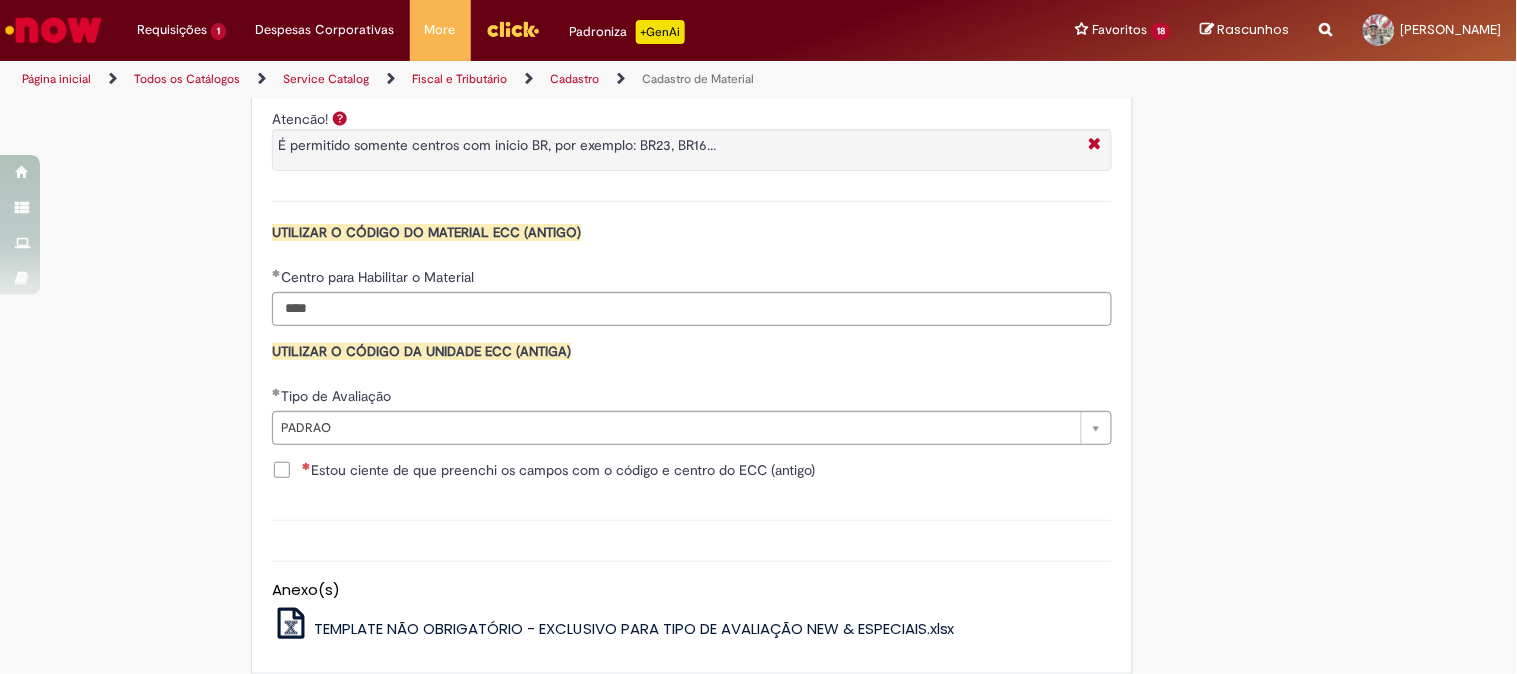 click on "Estou ciente de que preenchi os campos com o código e centro do ECC  (antigo)" at bounding box center [558, 470] 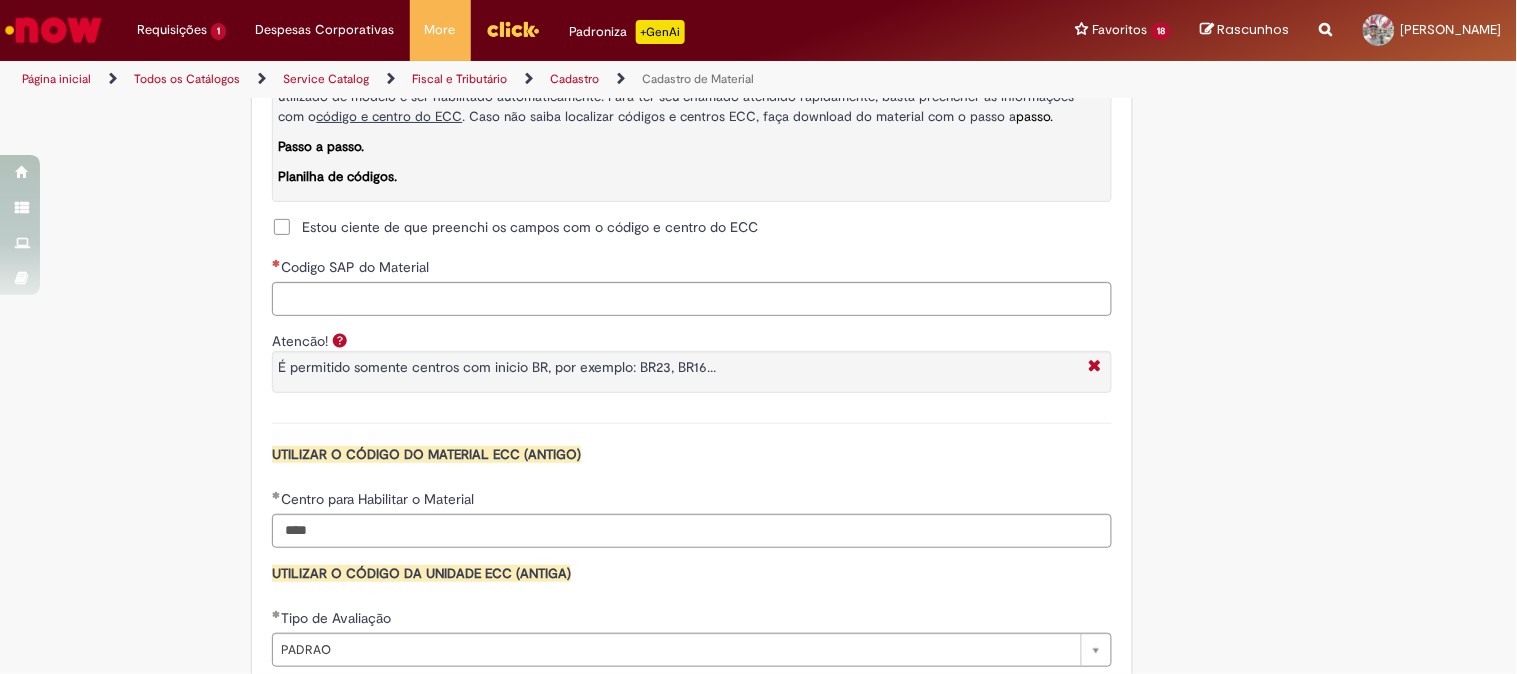 scroll, scrollTop: 1555, scrollLeft: 0, axis: vertical 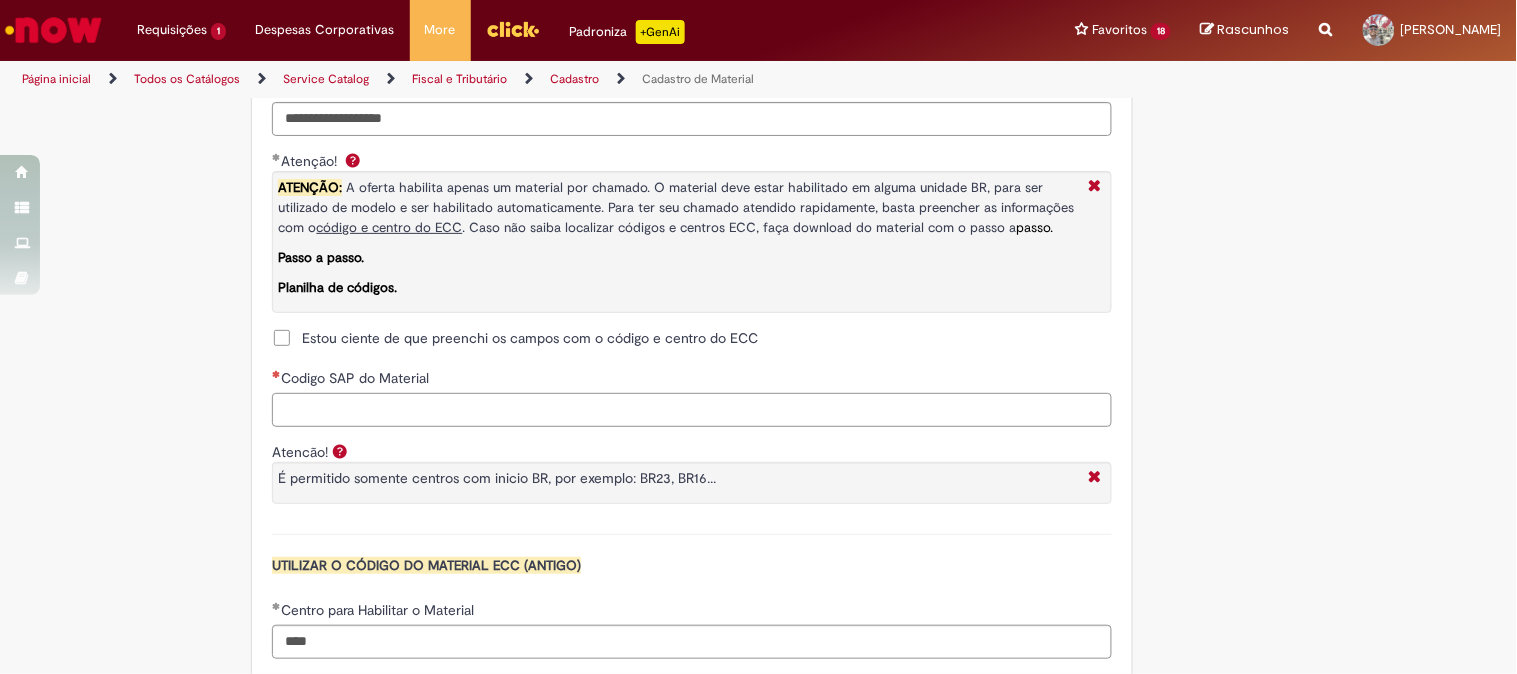 click on "Codigo SAP do Material" at bounding box center [692, 410] 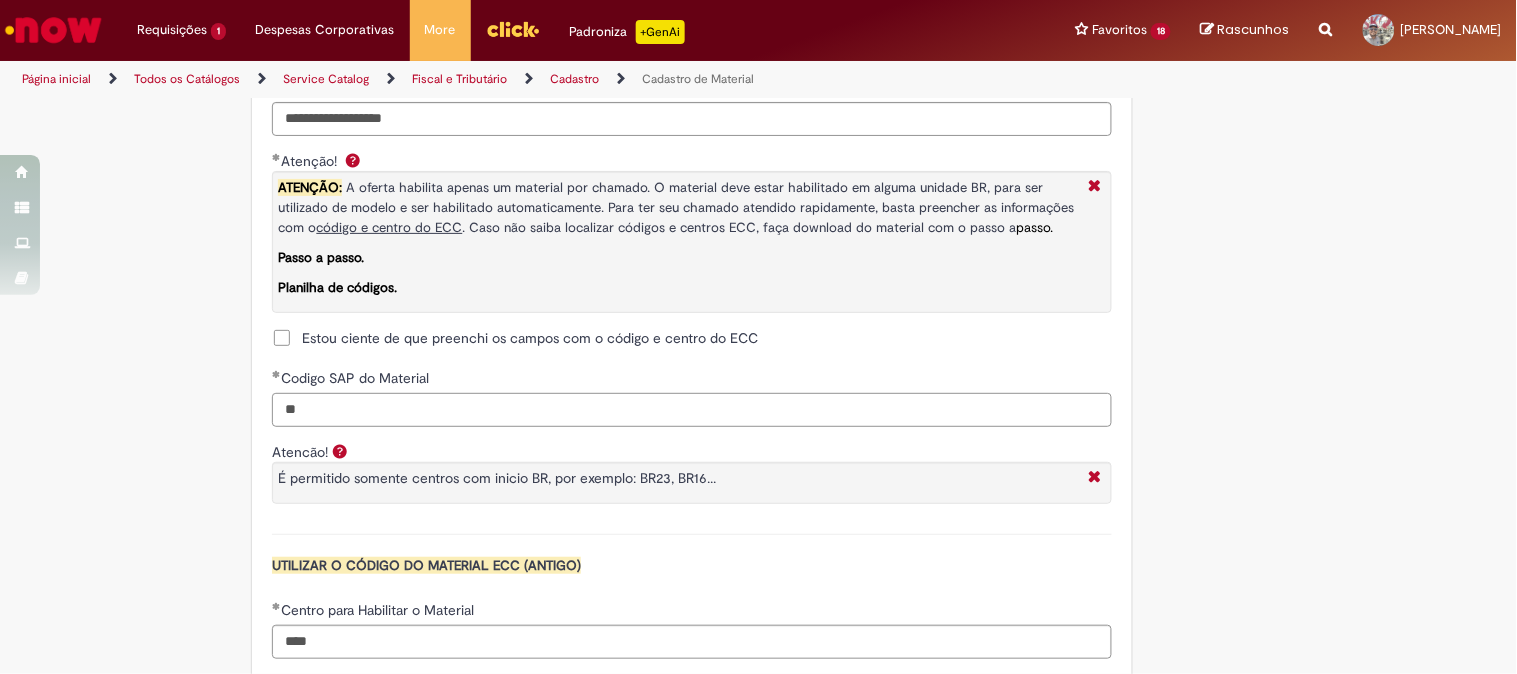 type on "*" 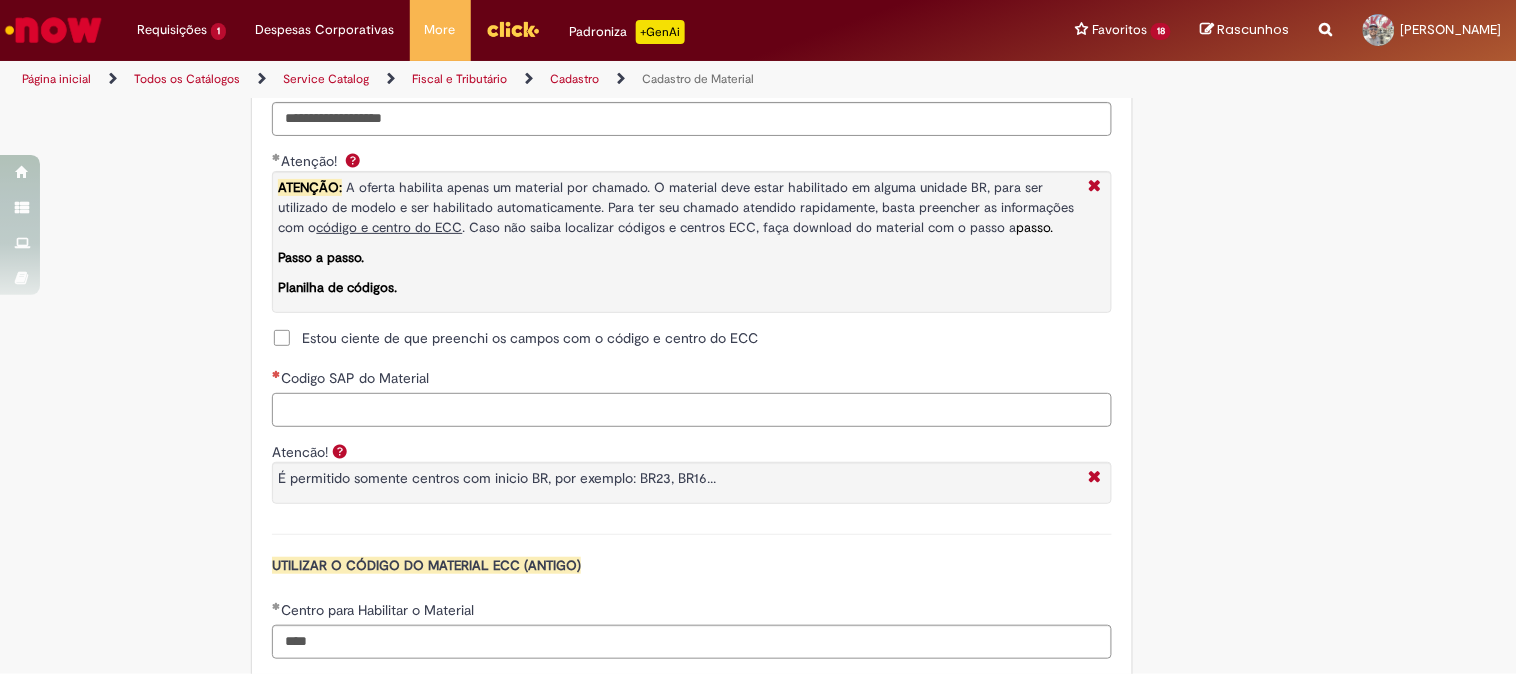 scroll, scrollTop: 1333, scrollLeft: 0, axis: vertical 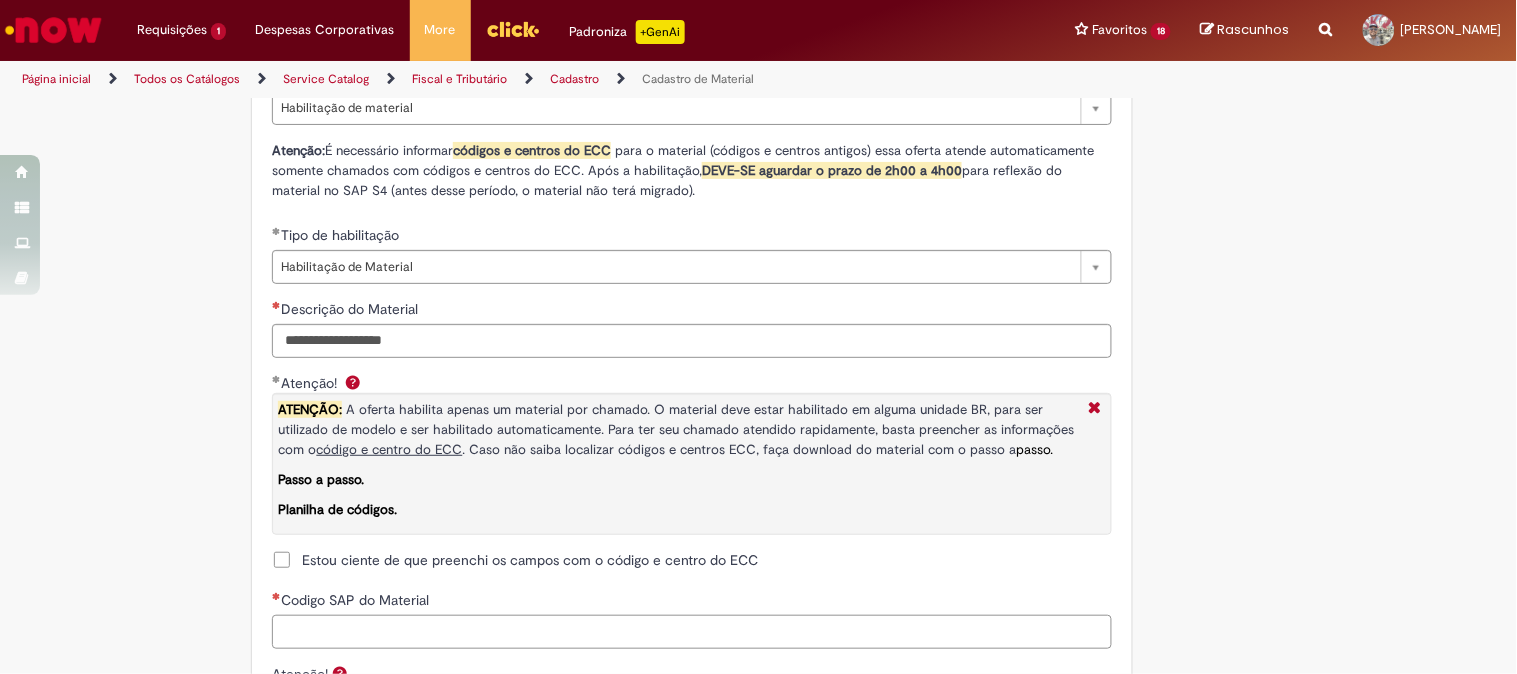 type 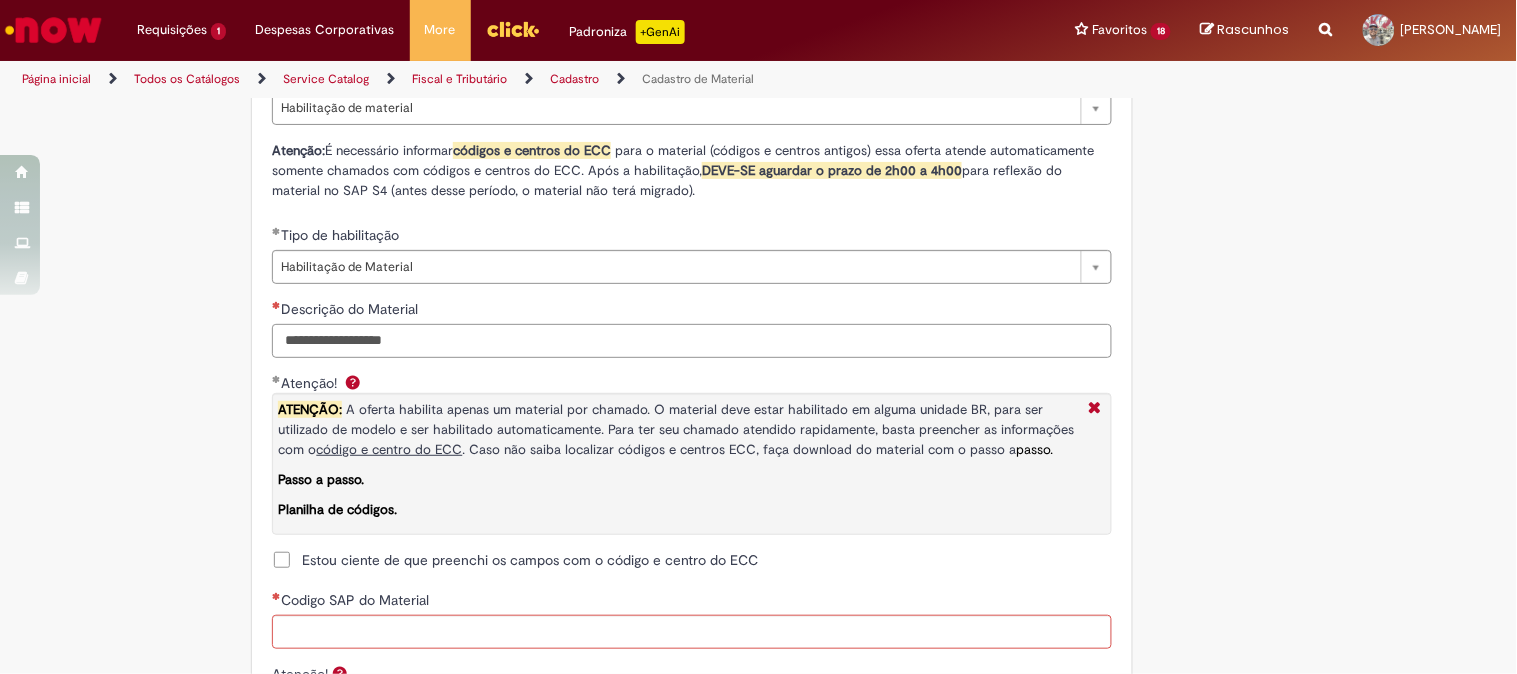 click on "Descrição do Material" at bounding box center [692, 341] 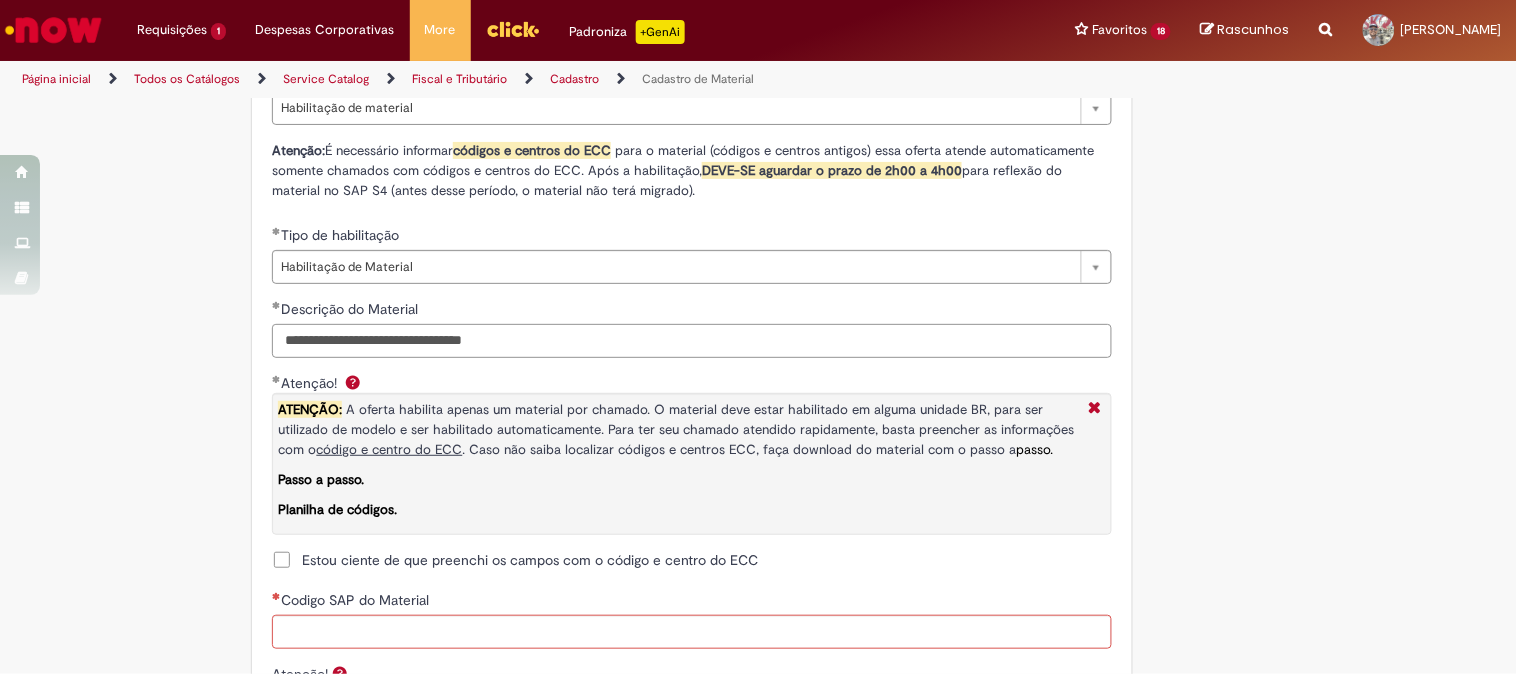 type on "**********" 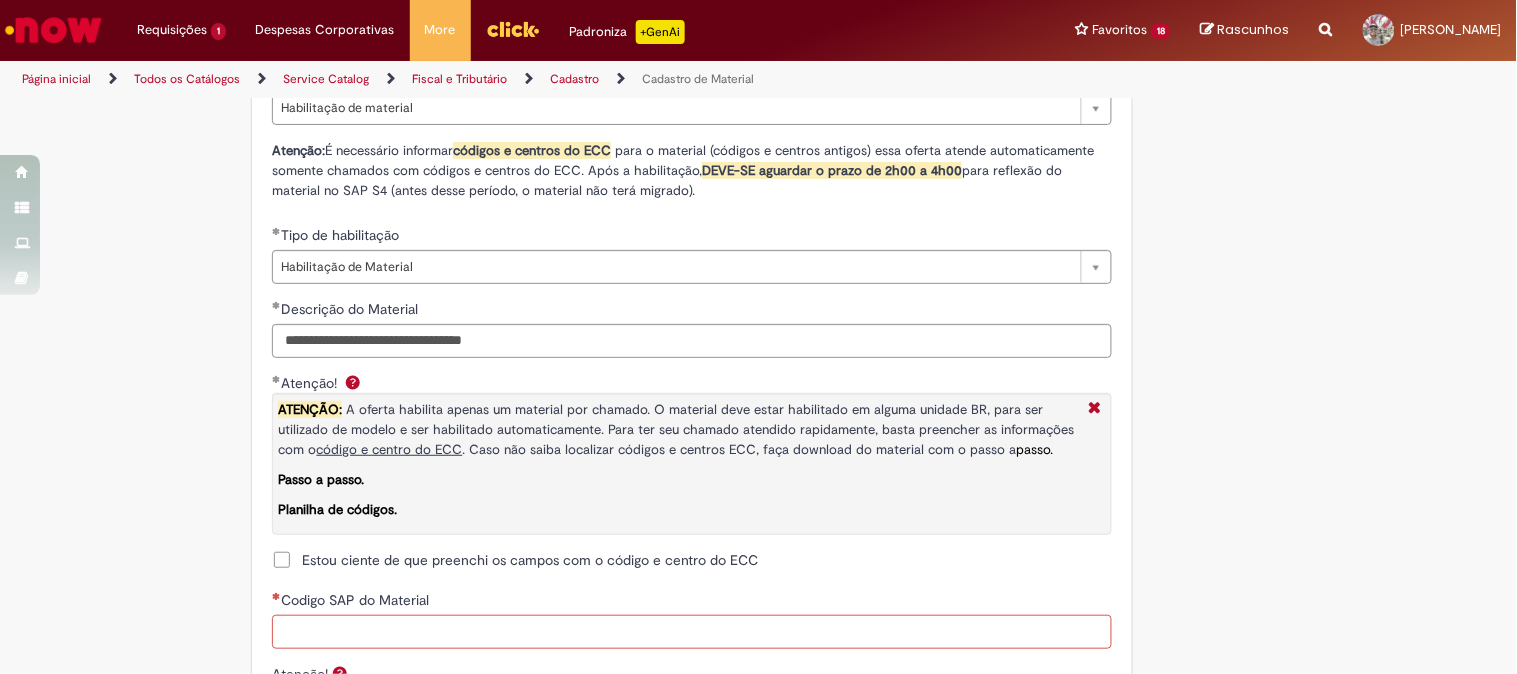 click on "Codigo SAP do Material" at bounding box center [692, 632] 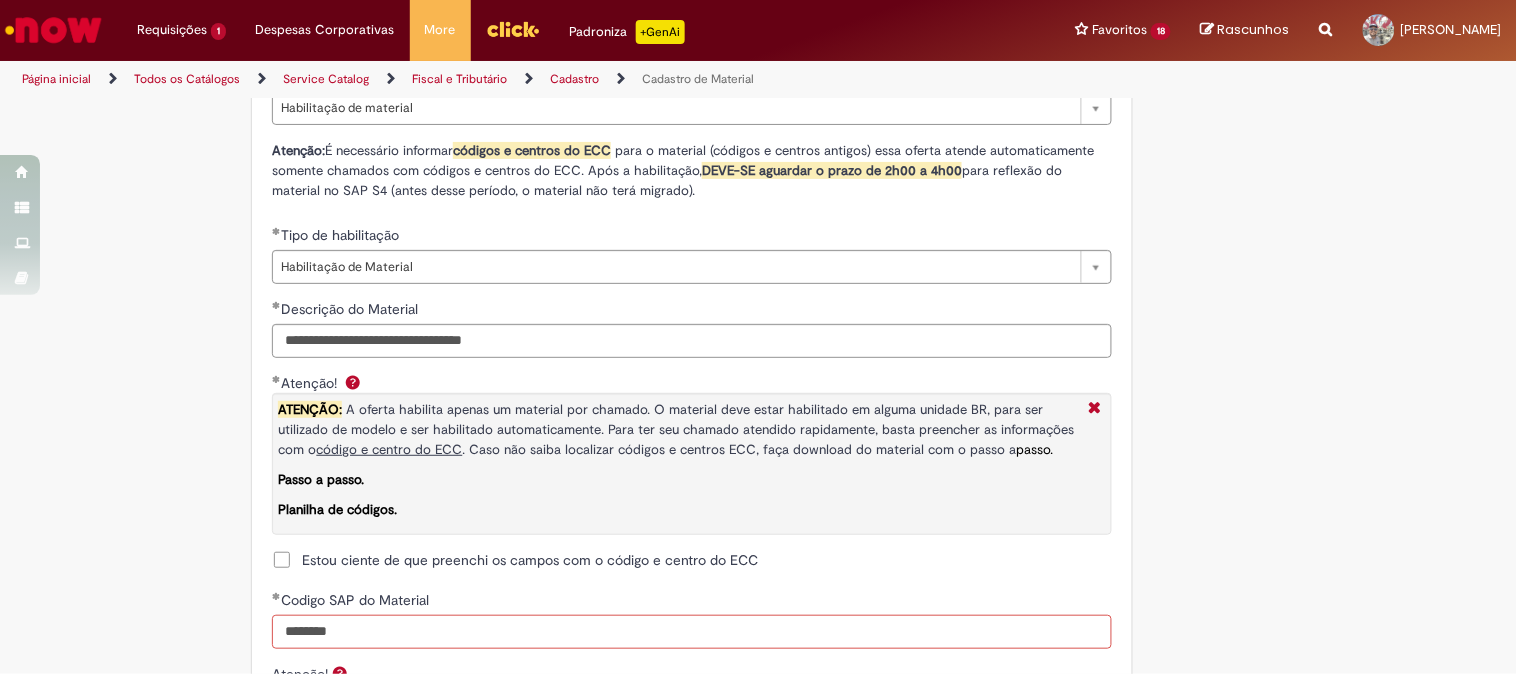 scroll, scrollTop: 1555, scrollLeft: 0, axis: vertical 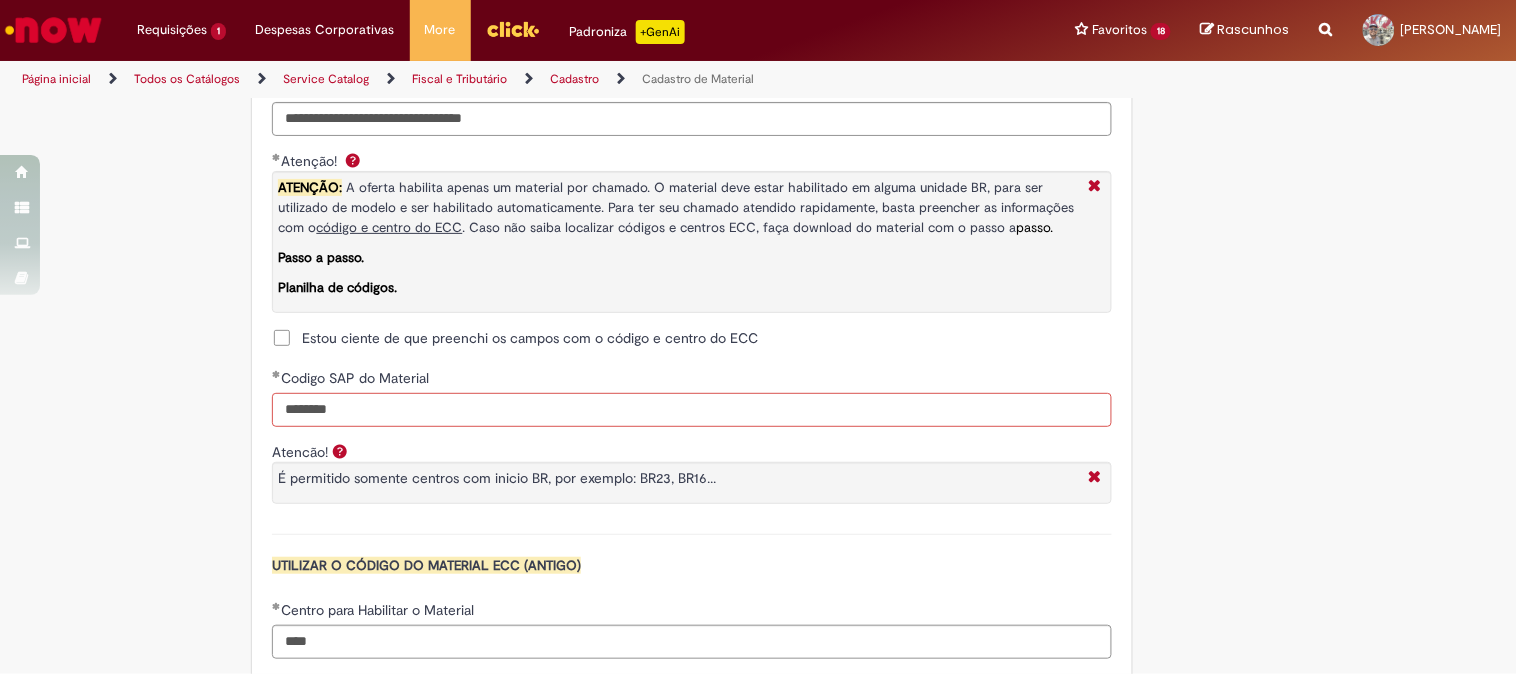 type on "********" 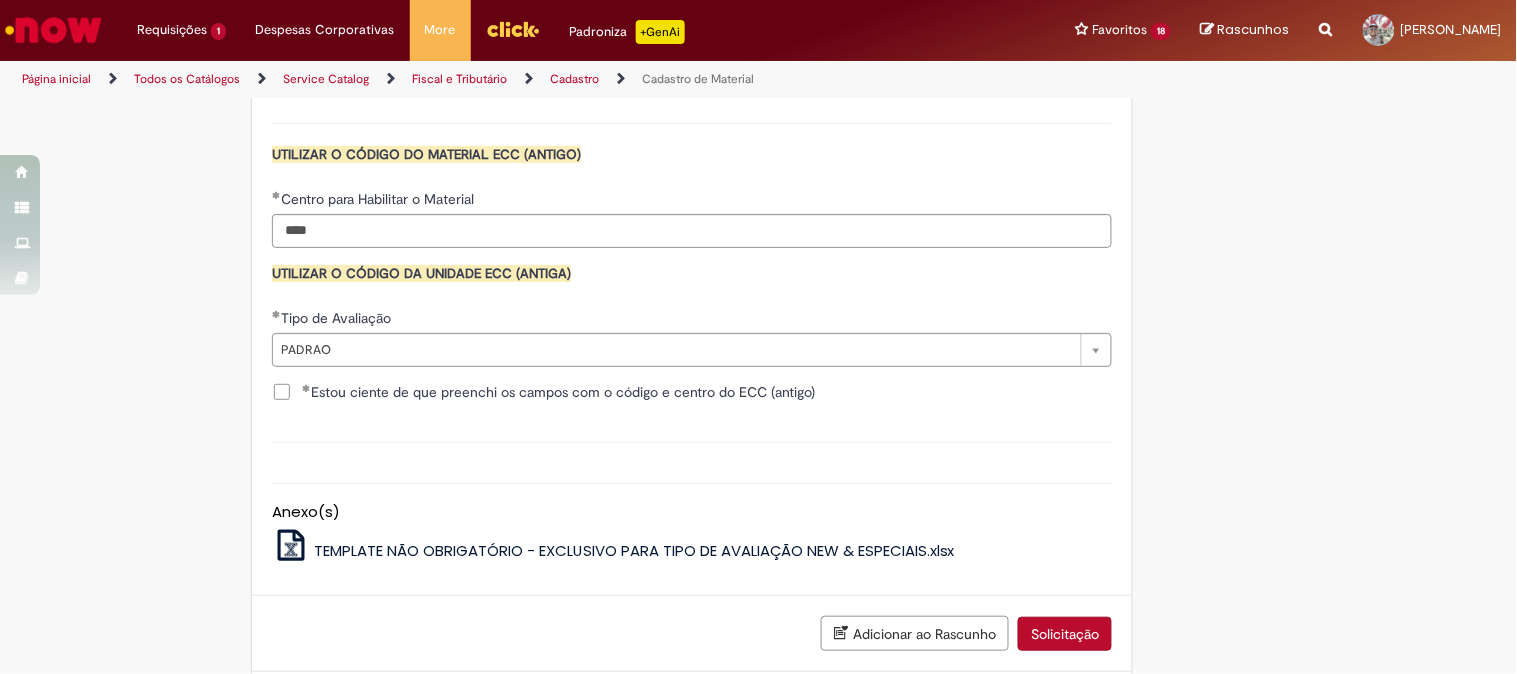 scroll, scrollTop: 2077, scrollLeft: 0, axis: vertical 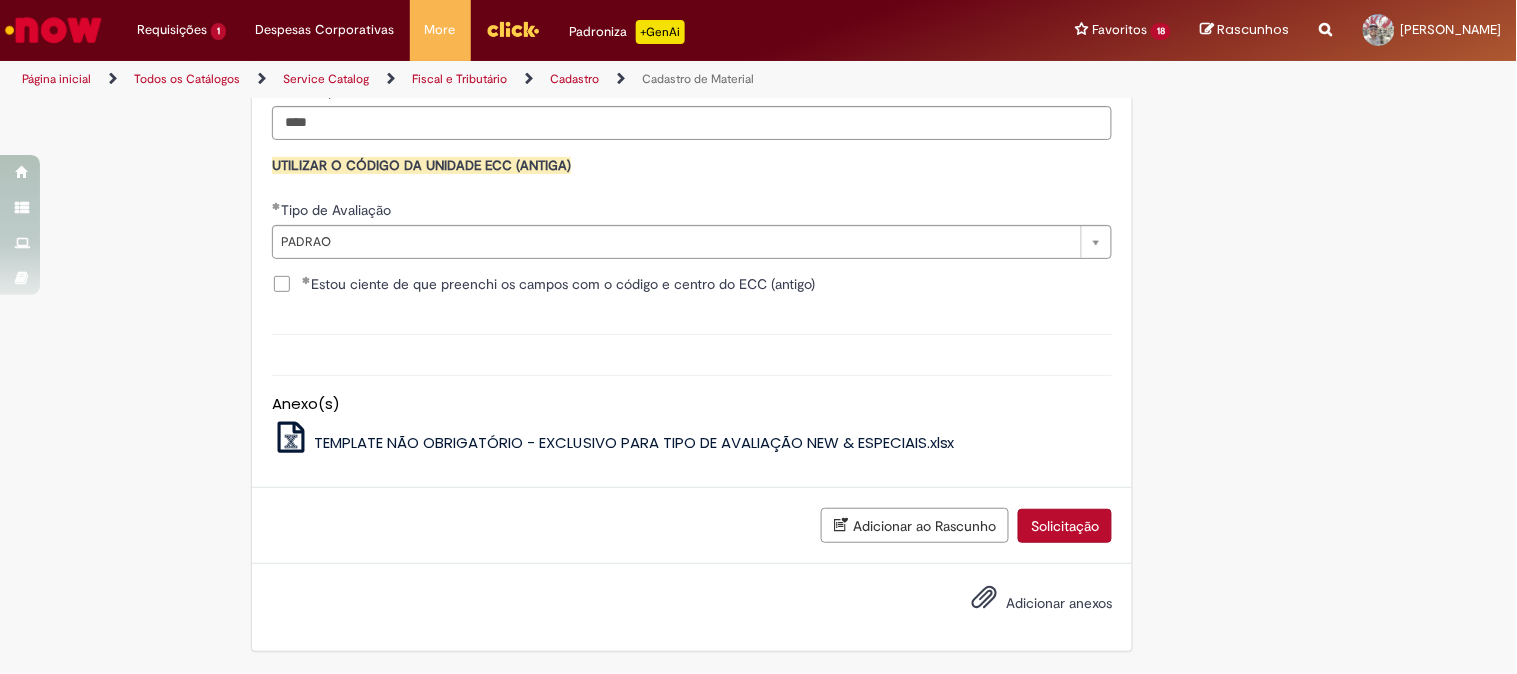click on "Solicitação" at bounding box center [1065, 526] 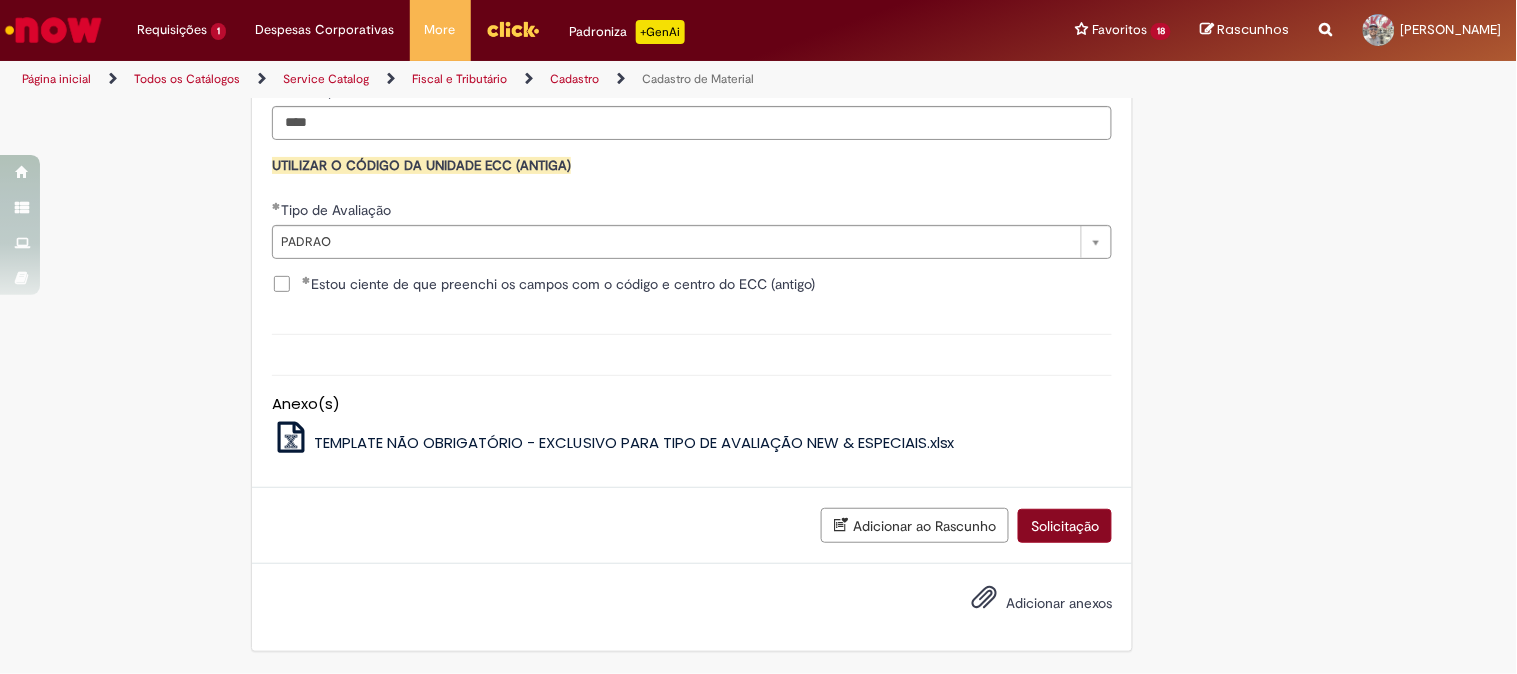 scroll, scrollTop: 2031, scrollLeft: 0, axis: vertical 